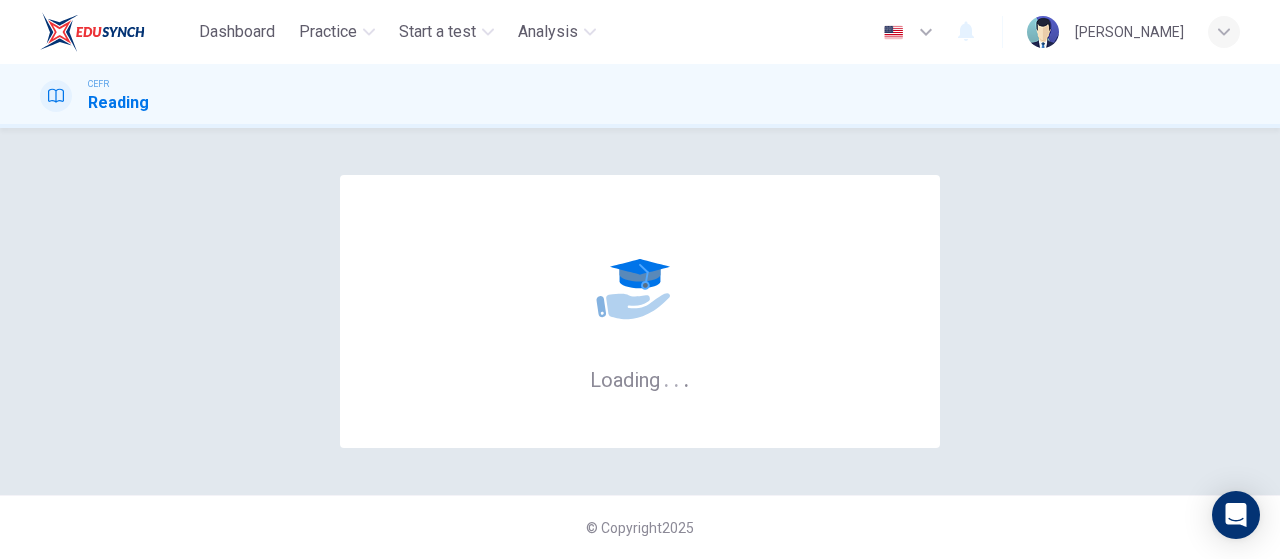scroll, scrollTop: 0, scrollLeft: 0, axis: both 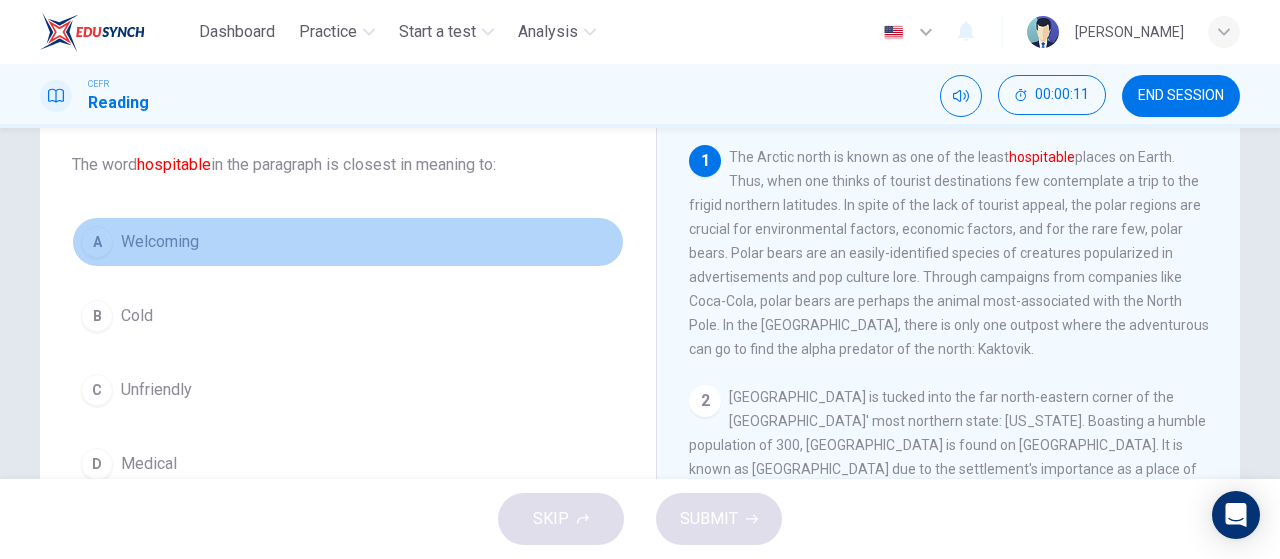 click on "Welcoming" at bounding box center (160, 242) 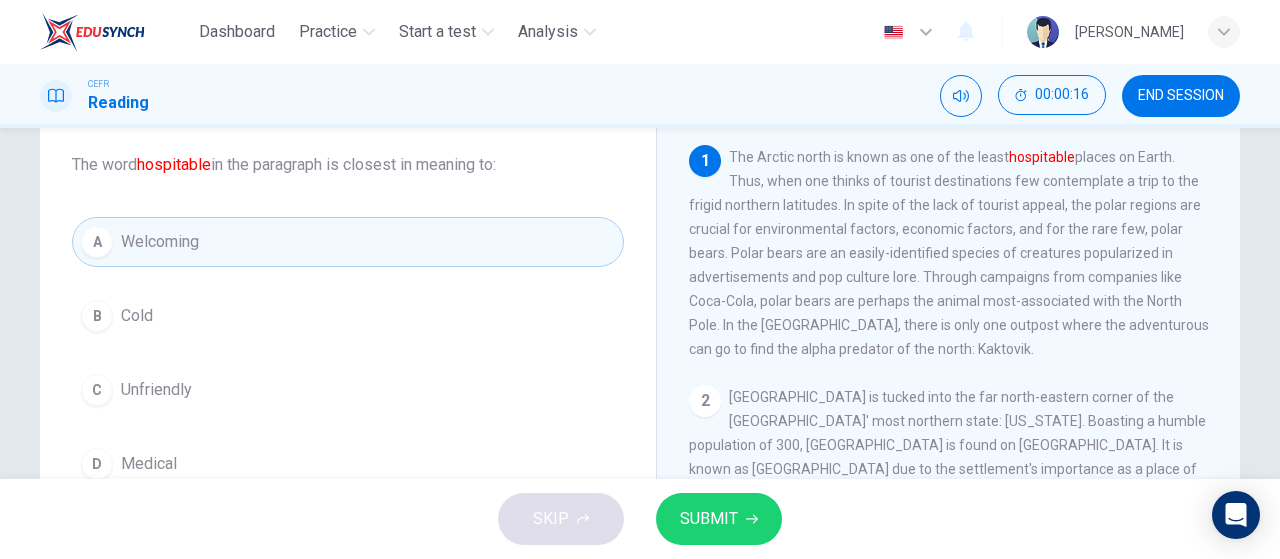 click on "SUBMIT" at bounding box center (709, 519) 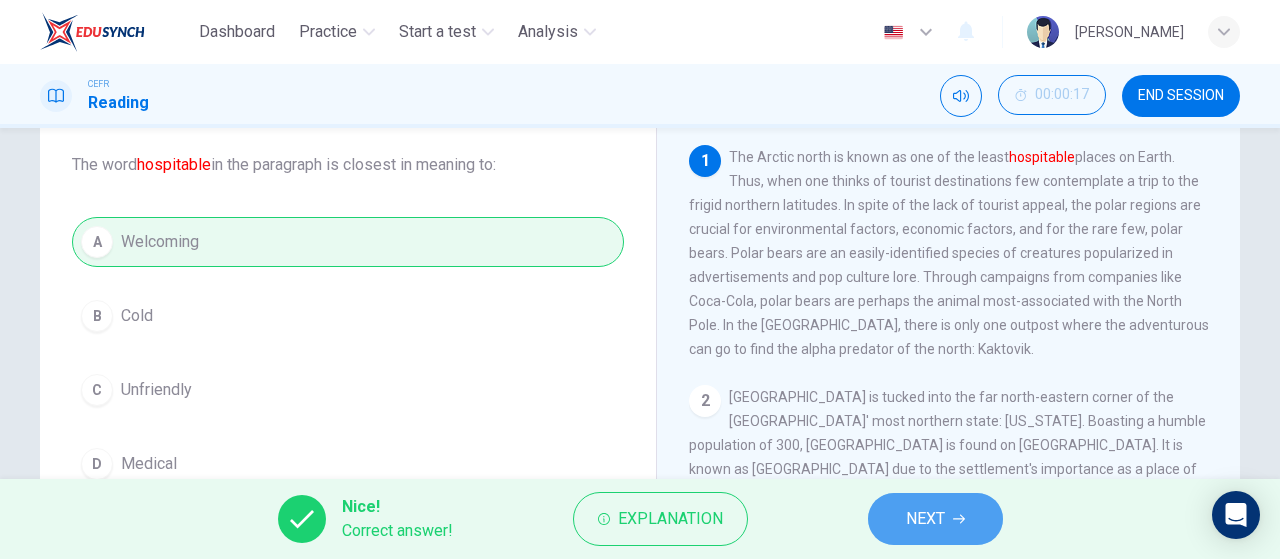 click on "NEXT" at bounding box center (925, 519) 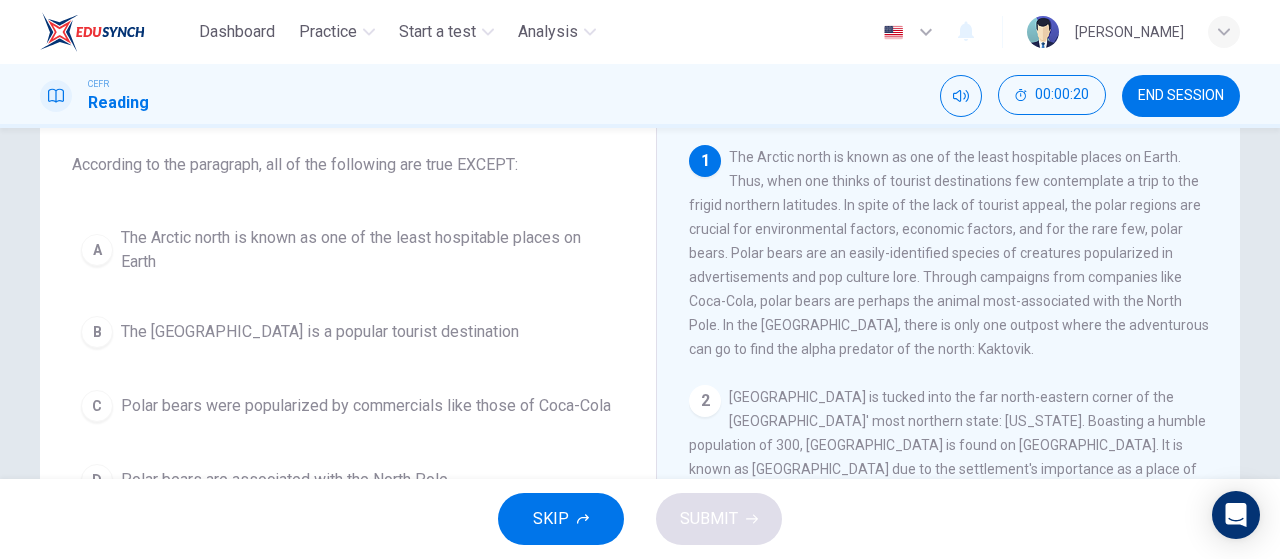 click on "Question 2 According to the paragraph, all of the following are true EXCEPT: A The Arctic north is known as one of the least hospitable places on Earth B The North Pole is a popular tourist destination C Polar bears were popularized by commercials like those of Coca-Cola D Polar bears are associated with the North Pole" at bounding box center (348, 301) 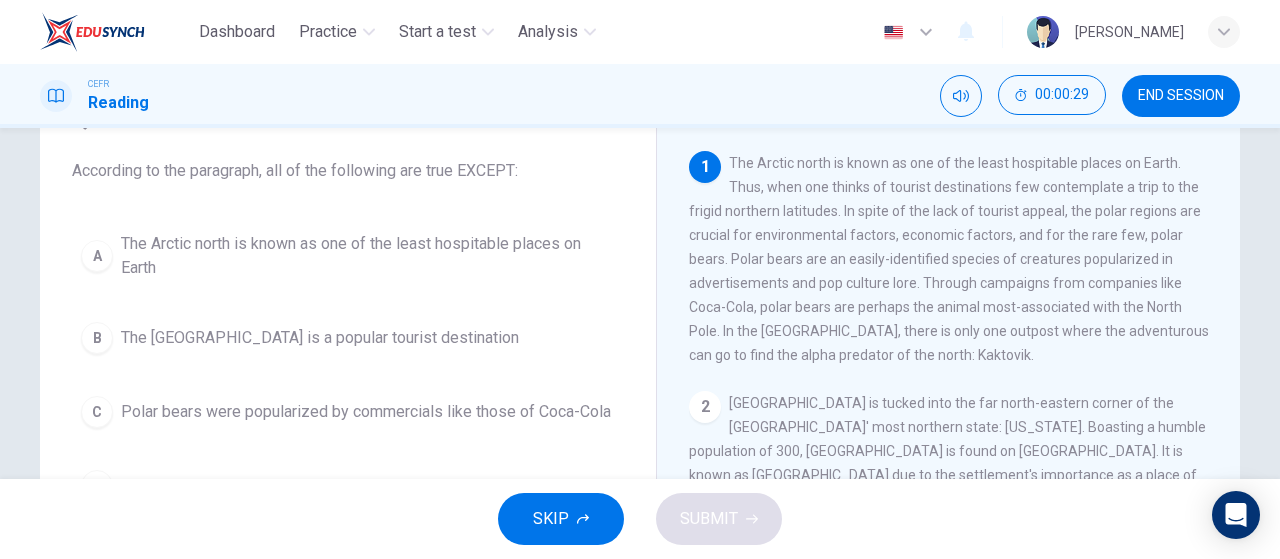 scroll, scrollTop: 180, scrollLeft: 0, axis: vertical 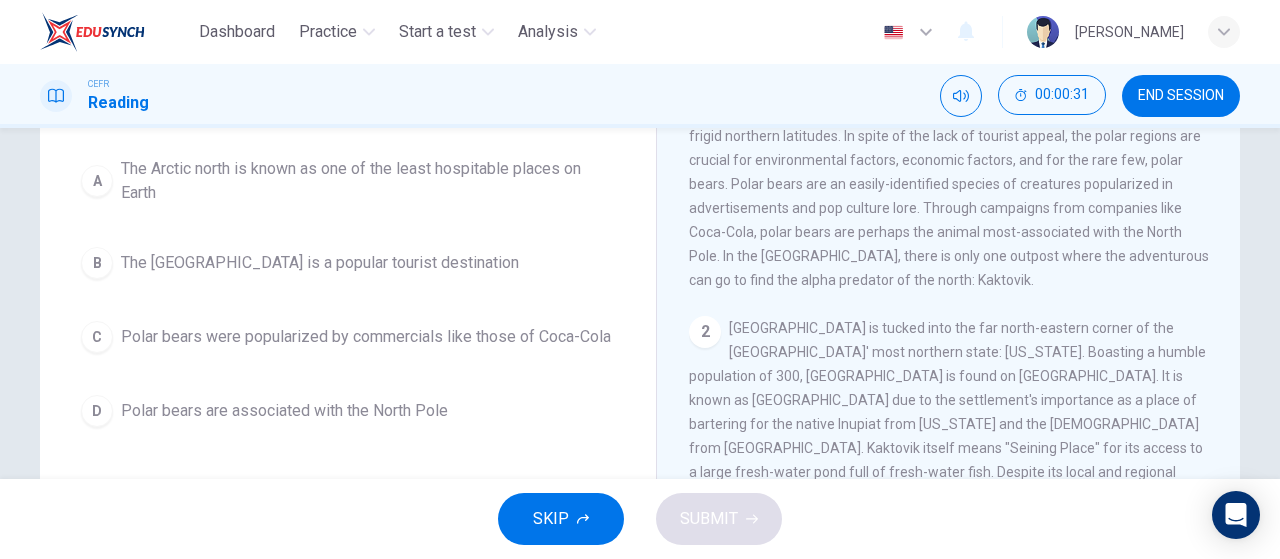click on "A The Arctic north is known as one of the least hospitable places on Earth B The North Pole is a popular tourist destination C Polar bears were popularized by commercials like those of Coca-Cola D Polar bears are associated with the North Pole" at bounding box center [348, 292] 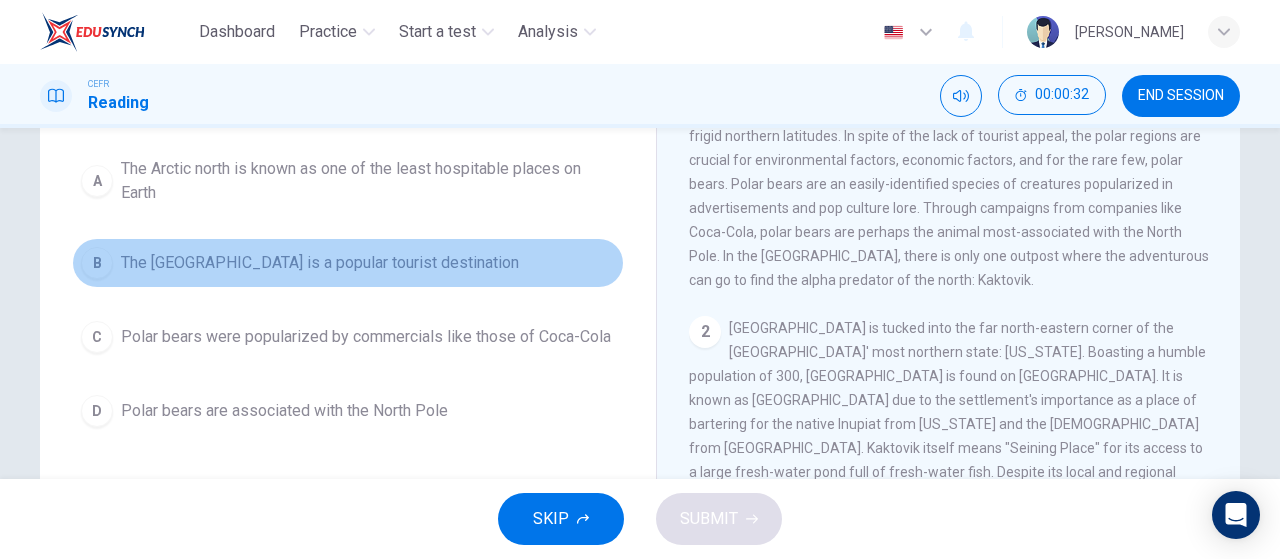 click on "The North Pole is a popular tourist destination" at bounding box center (320, 263) 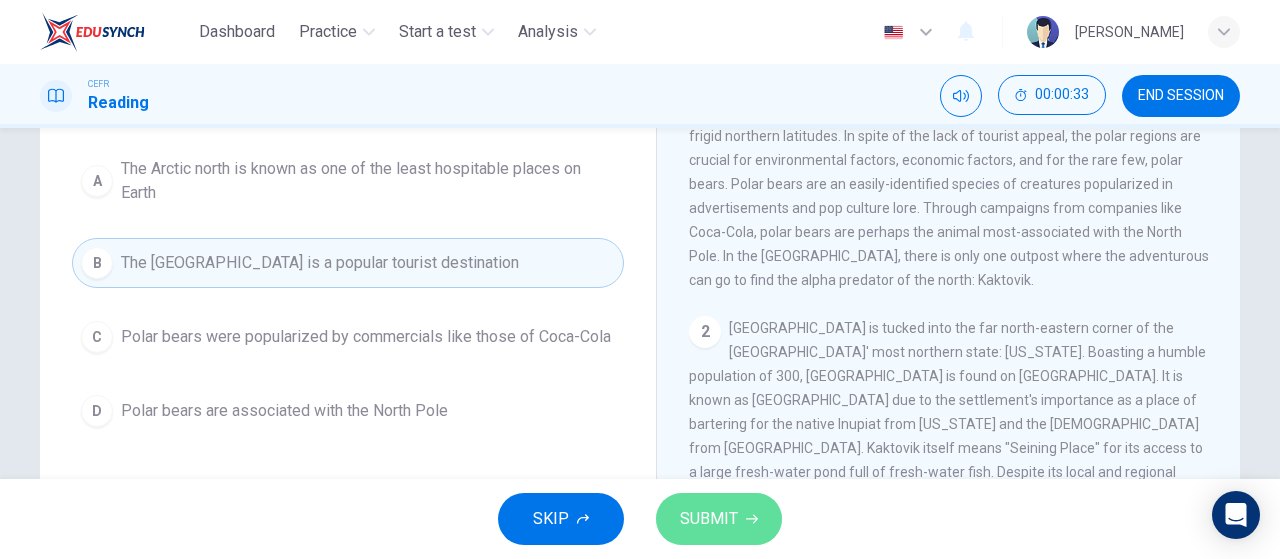 click on "SUBMIT" at bounding box center (719, 519) 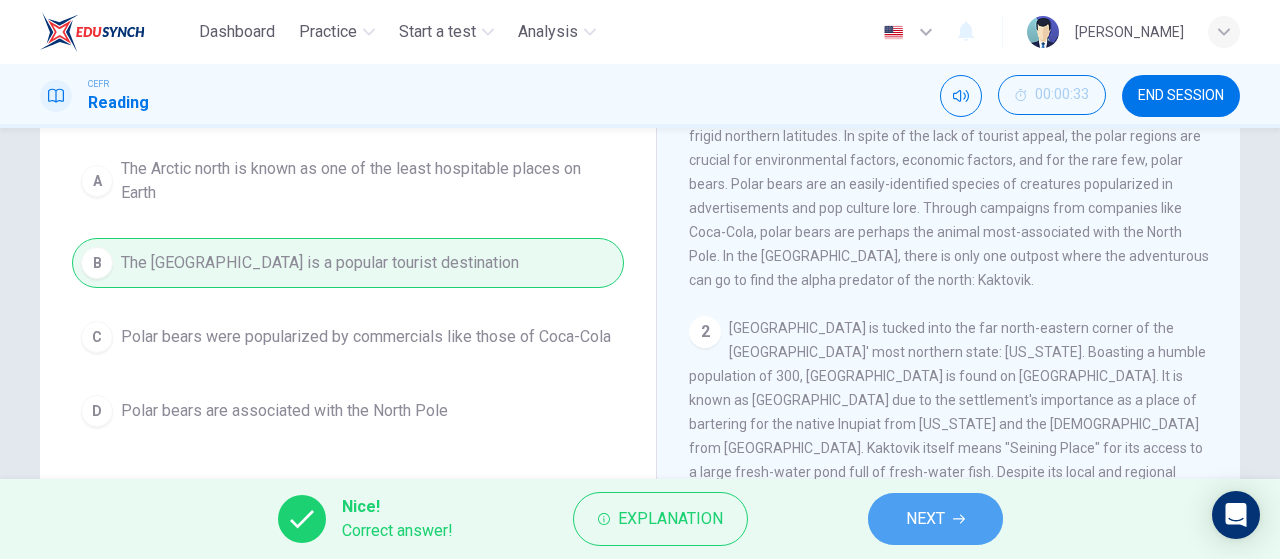 click on "NEXT" at bounding box center (935, 519) 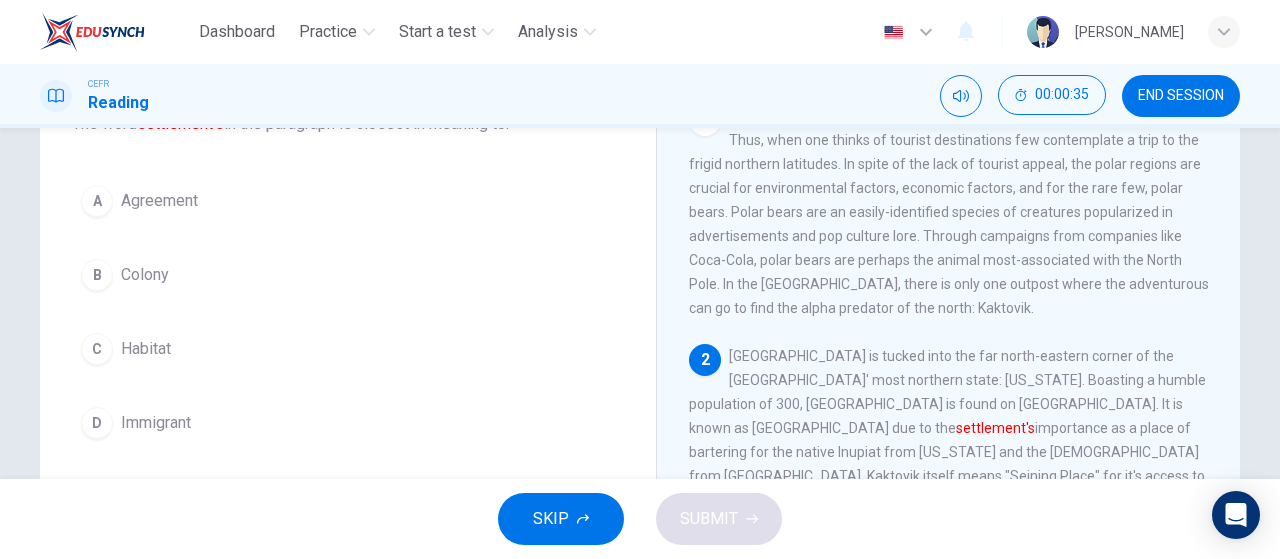 scroll, scrollTop: 159, scrollLeft: 0, axis: vertical 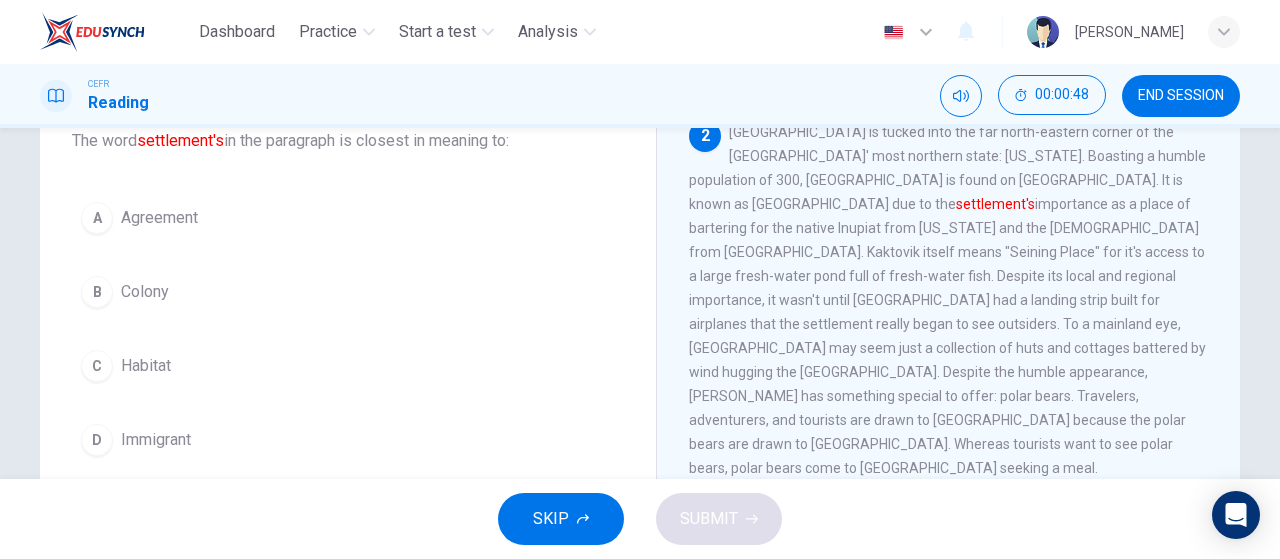 click on "B Colony" at bounding box center (348, 292) 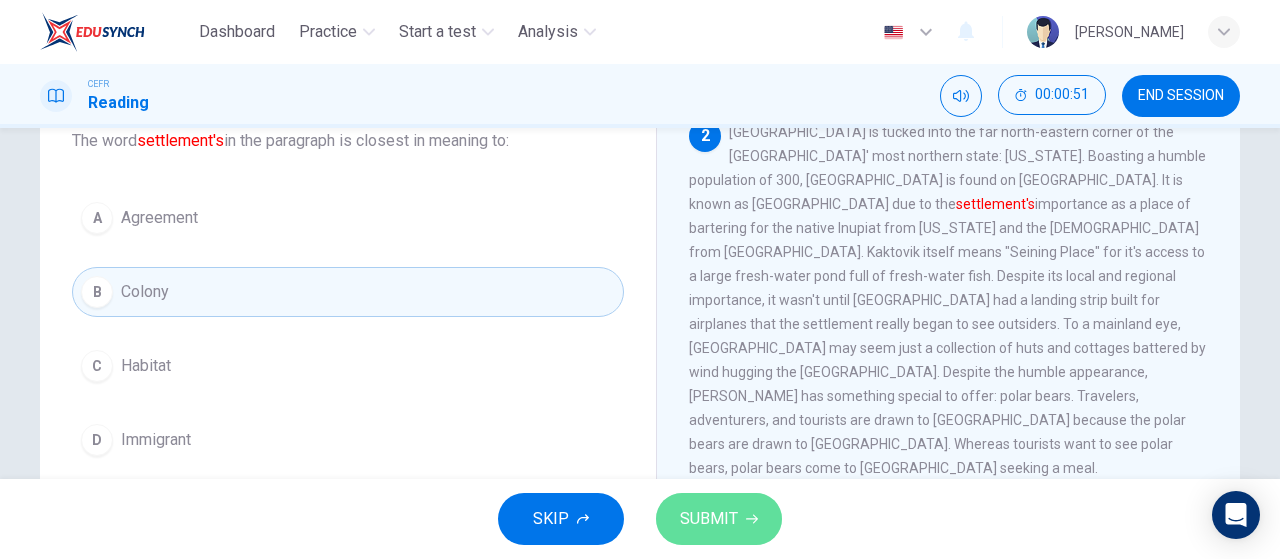 click on "SUBMIT" at bounding box center [709, 519] 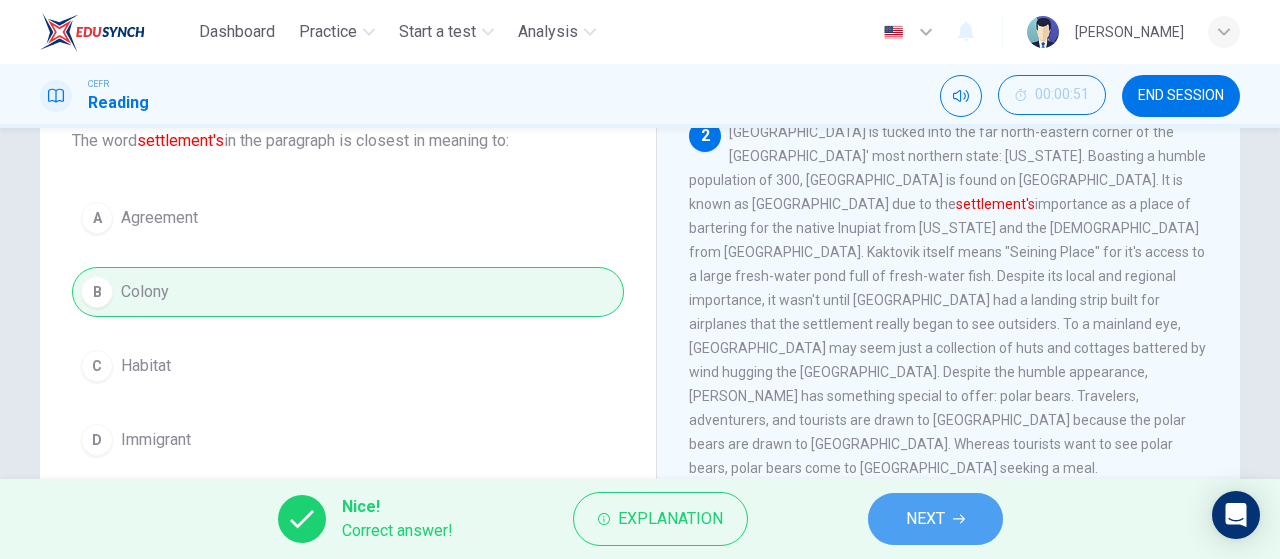 click on "NEXT" at bounding box center (935, 519) 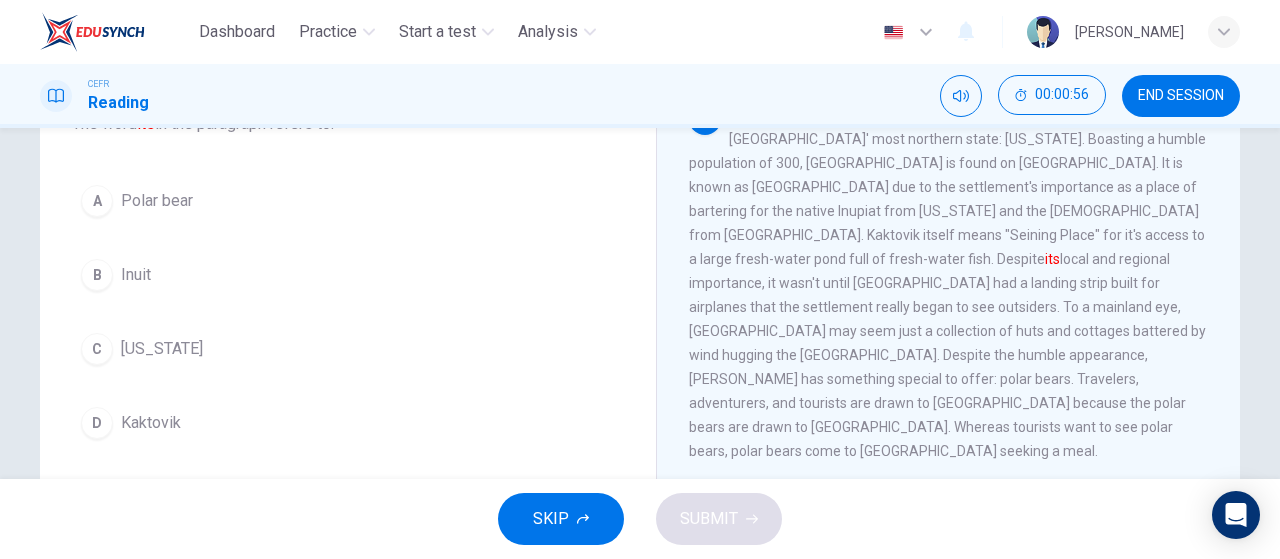 scroll, scrollTop: 153, scrollLeft: 0, axis: vertical 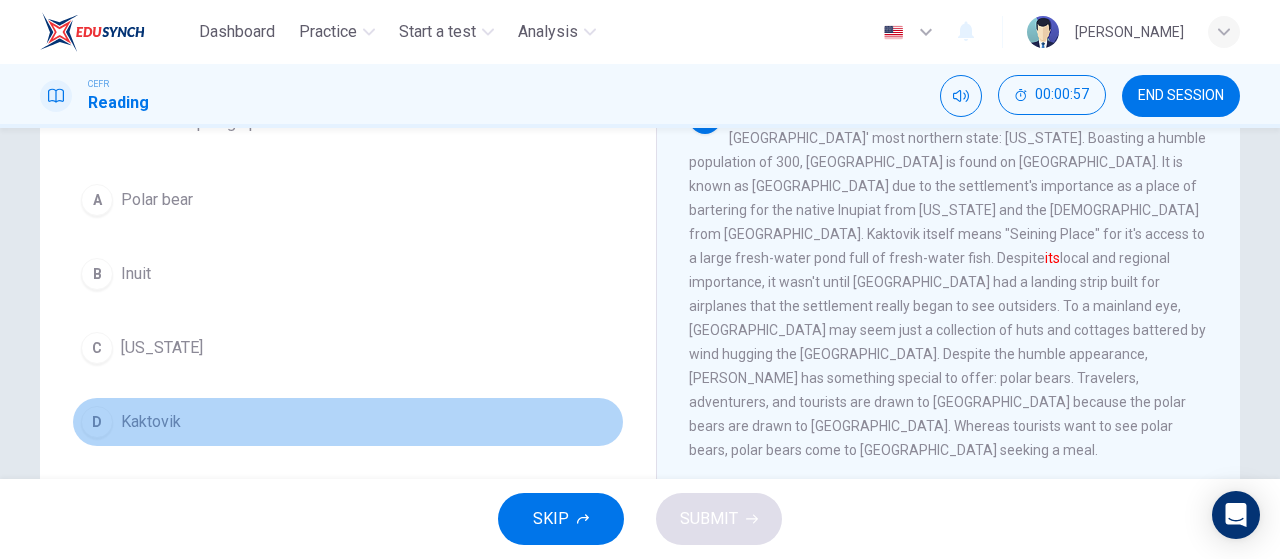 click on "D Kaktovik" at bounding box center [348, 422] 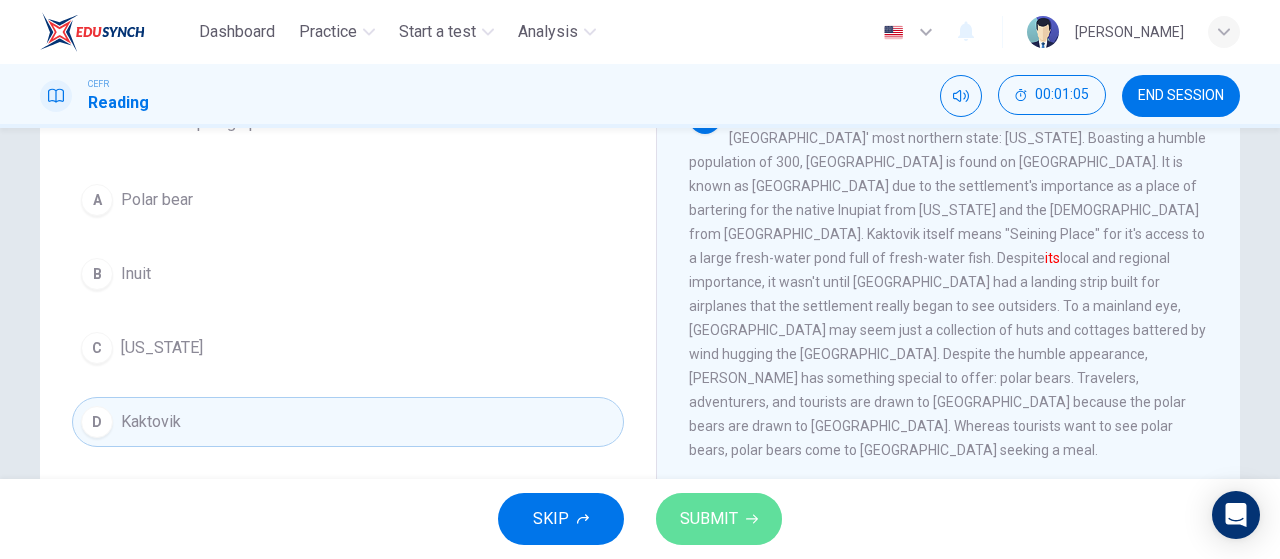 click on "SUBMIT" at bounding box center [709, 519] 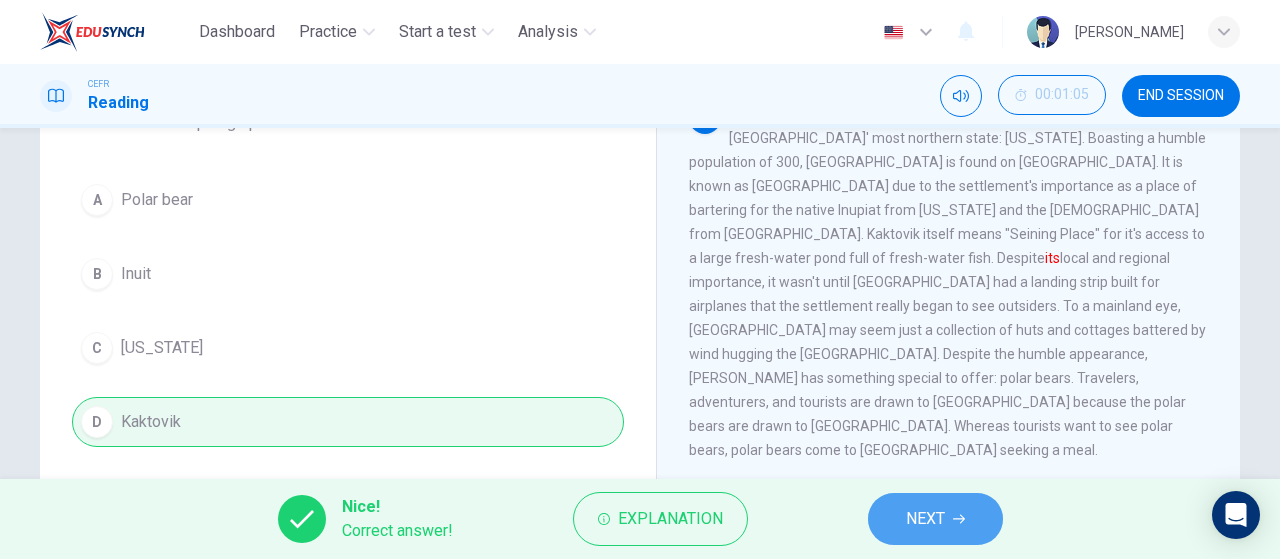 click on "NEXT" at bounding box center [925, 519] 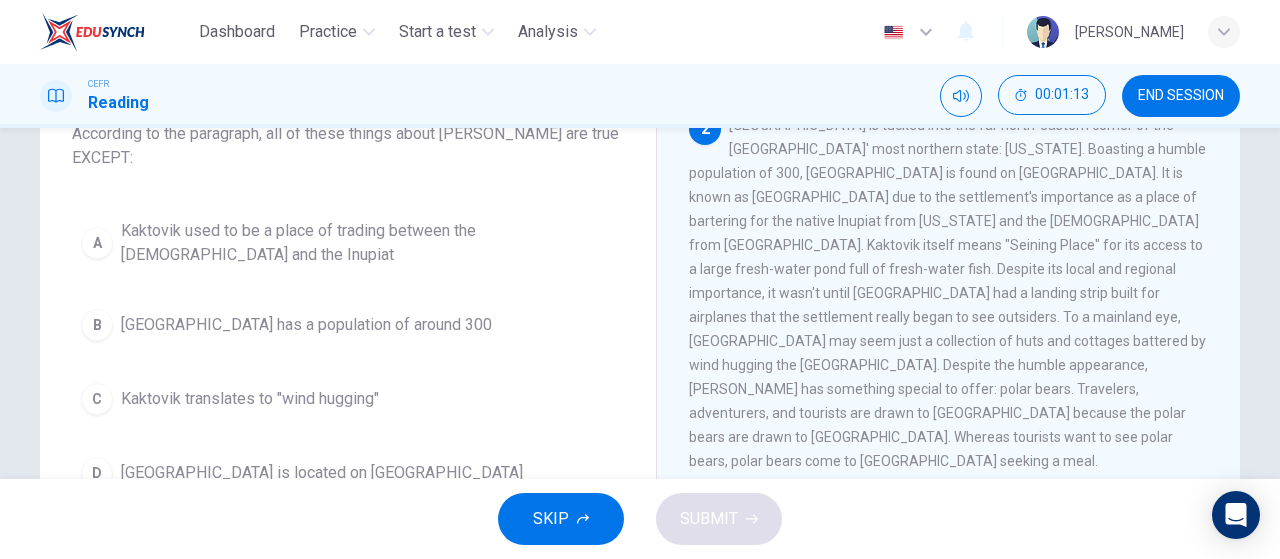 scroll, scrollTop: 143, scrollLeft: 0, axis: vertical 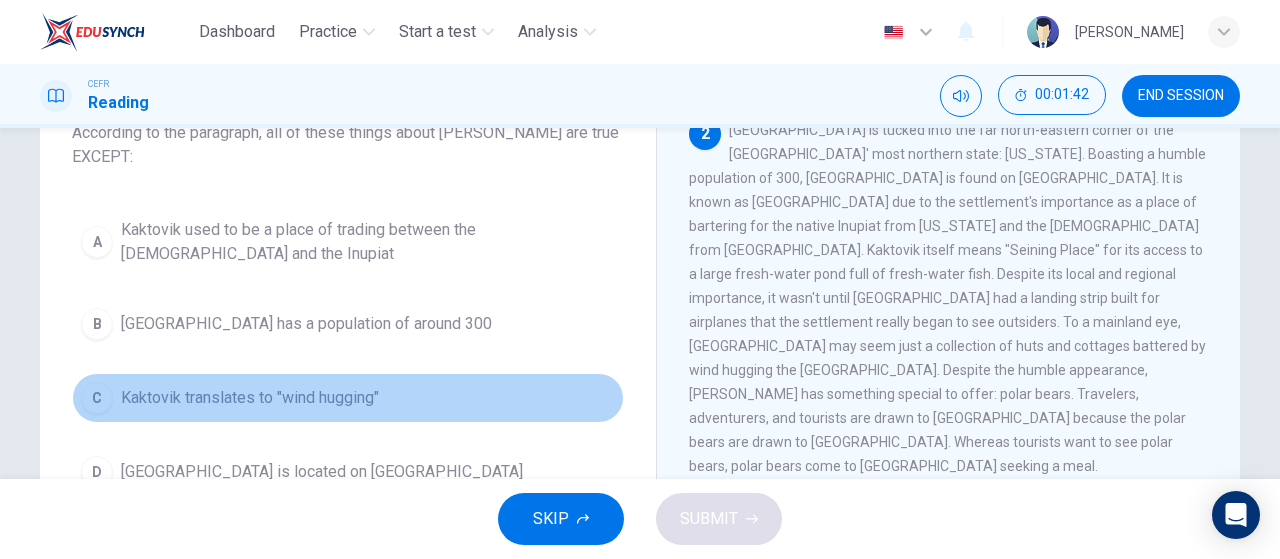 click on "Kaktovik translates to "wind hugging"" at bounding box center (250, 398) 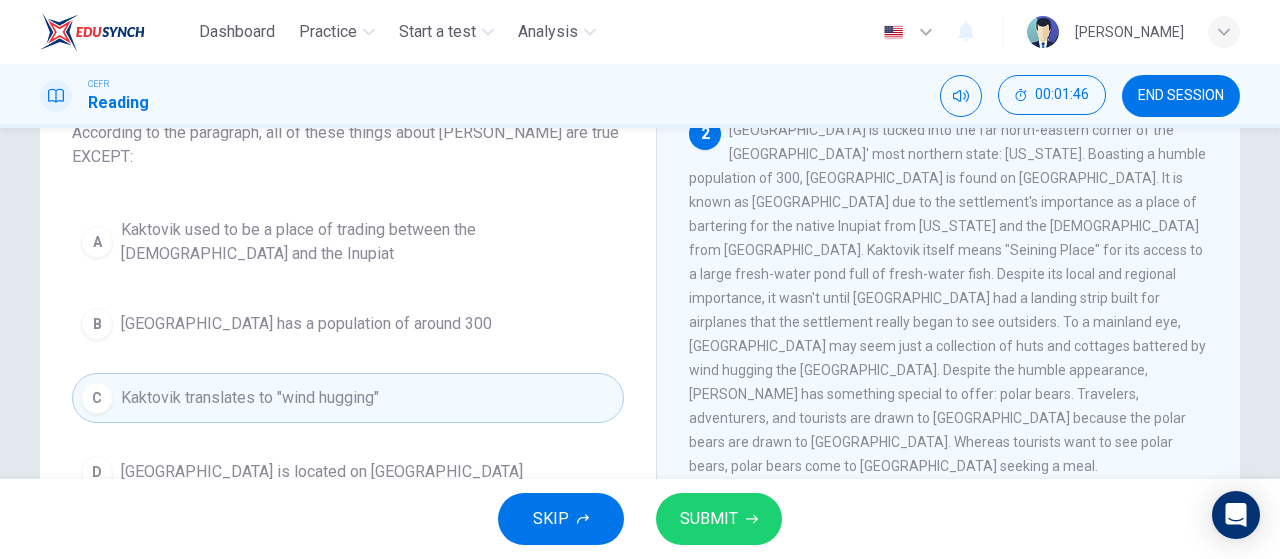 click on "SUBMIT" at bounding box center [719, 519] 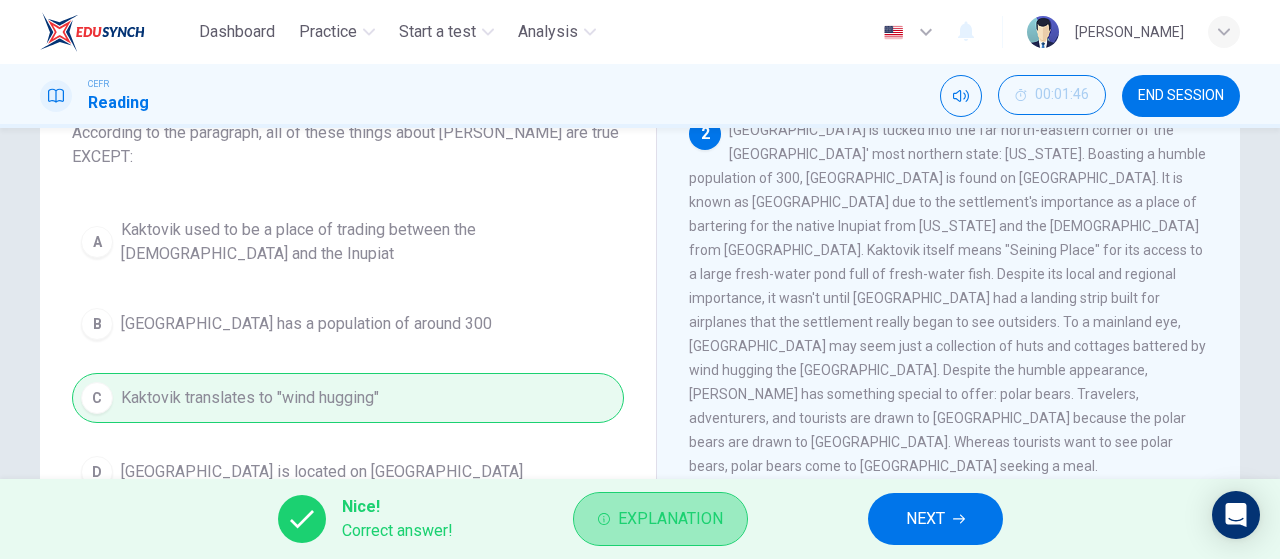 click on "Explanation" at bounding box center [660, 519] 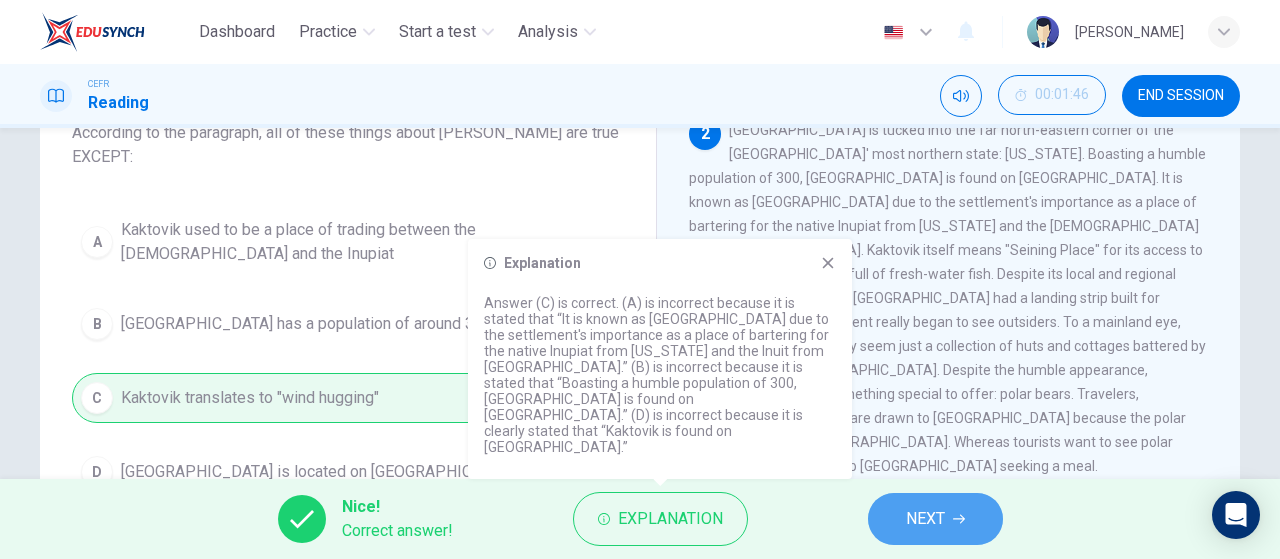 click on "NEXT" at bounding box center (925, 519) 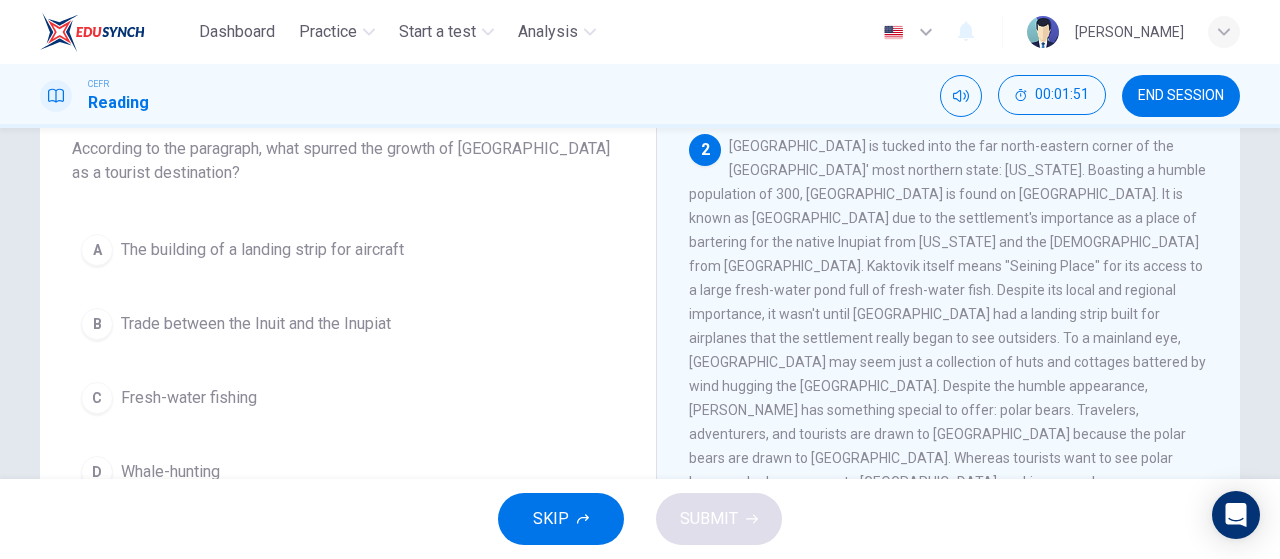 scroll, scrollTop: 128, scrollLeft: 0, axis: vertical 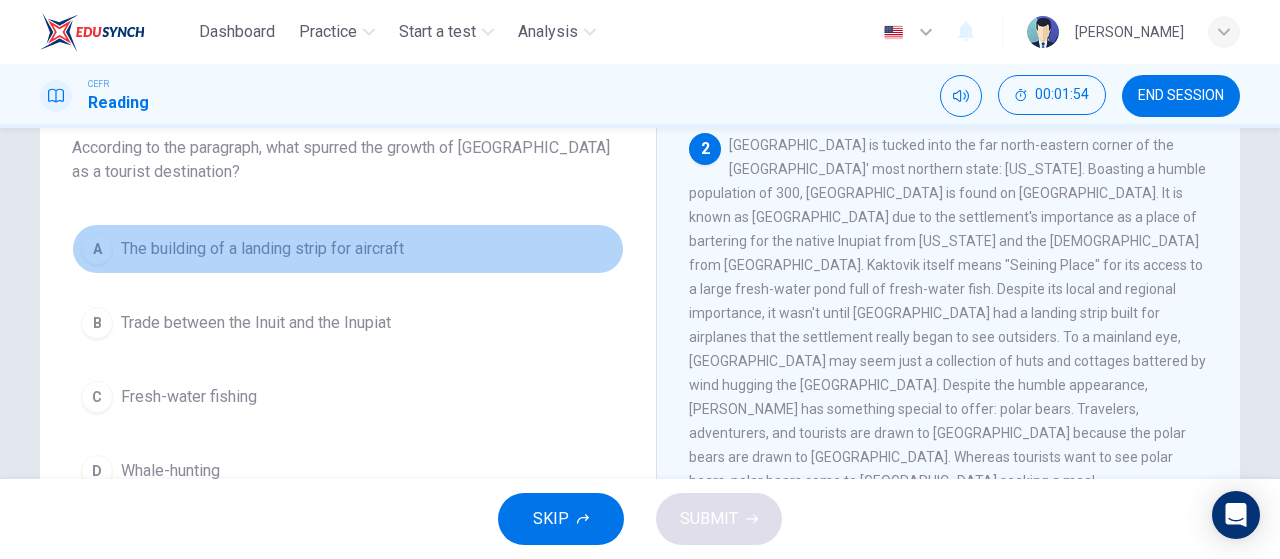 click on "A The building of a landing strip for aircraft" at bounding box center (348, 249) 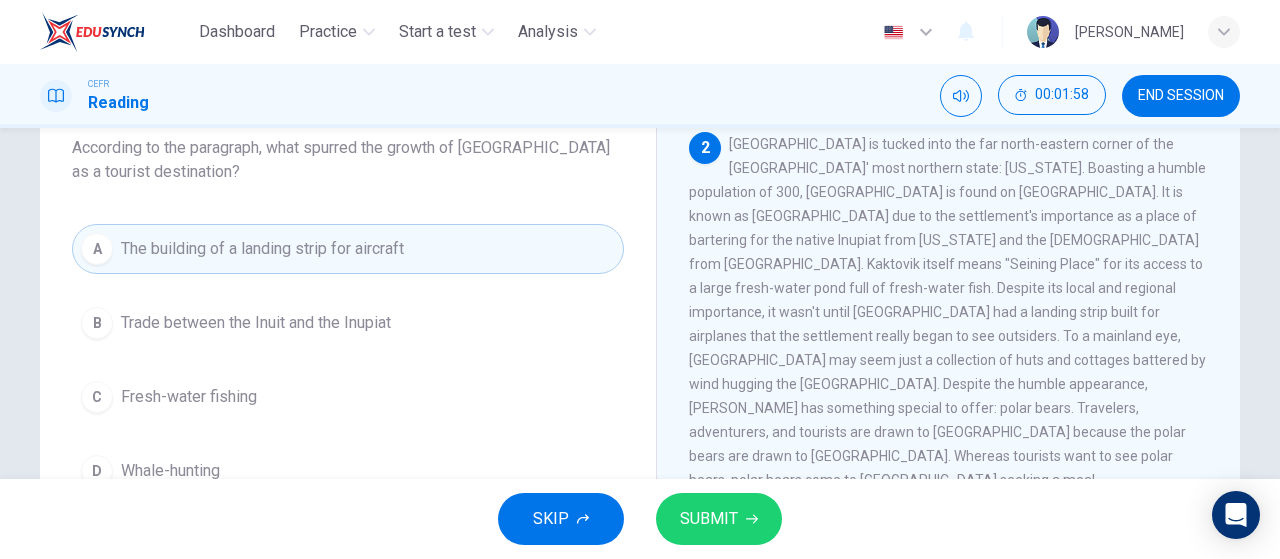 scroll, scrollTop: 235, scrollLeft: 0, axis: vertical 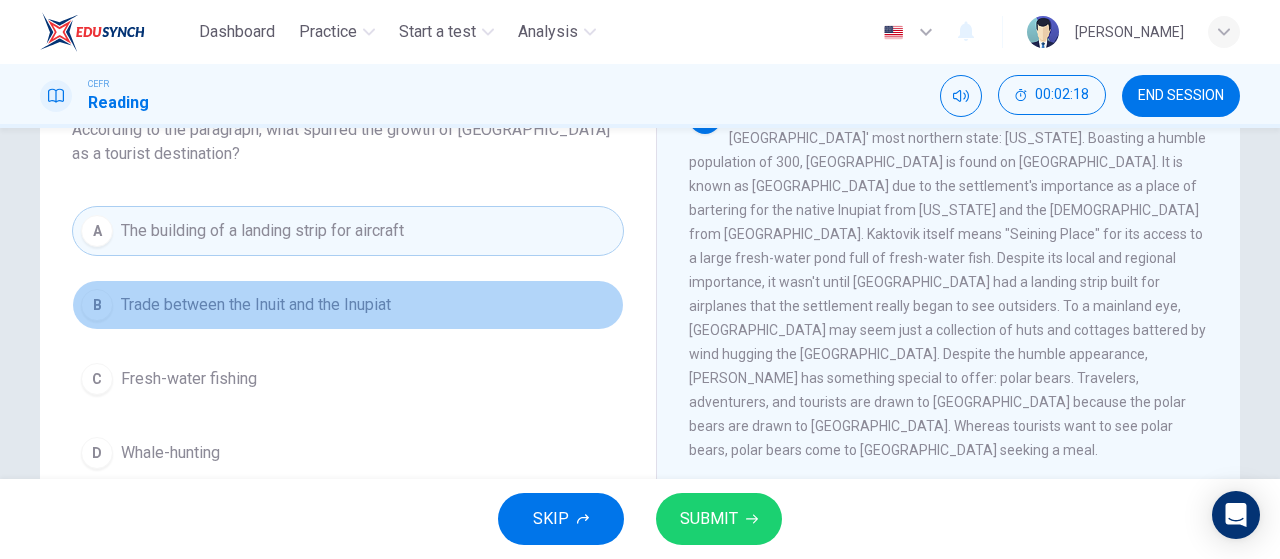 click on "B Trade between the Inuit and the Inupiat" at bounding box center (348, 305) 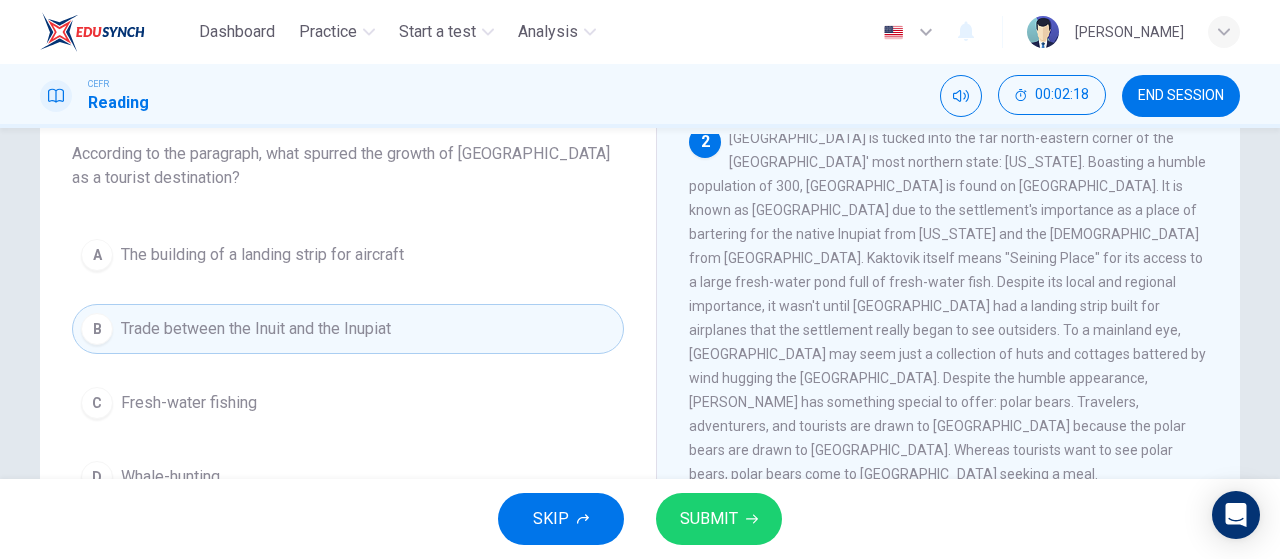 scroll, scrollTop: 118, scrollLeft: 0, axis: vertical 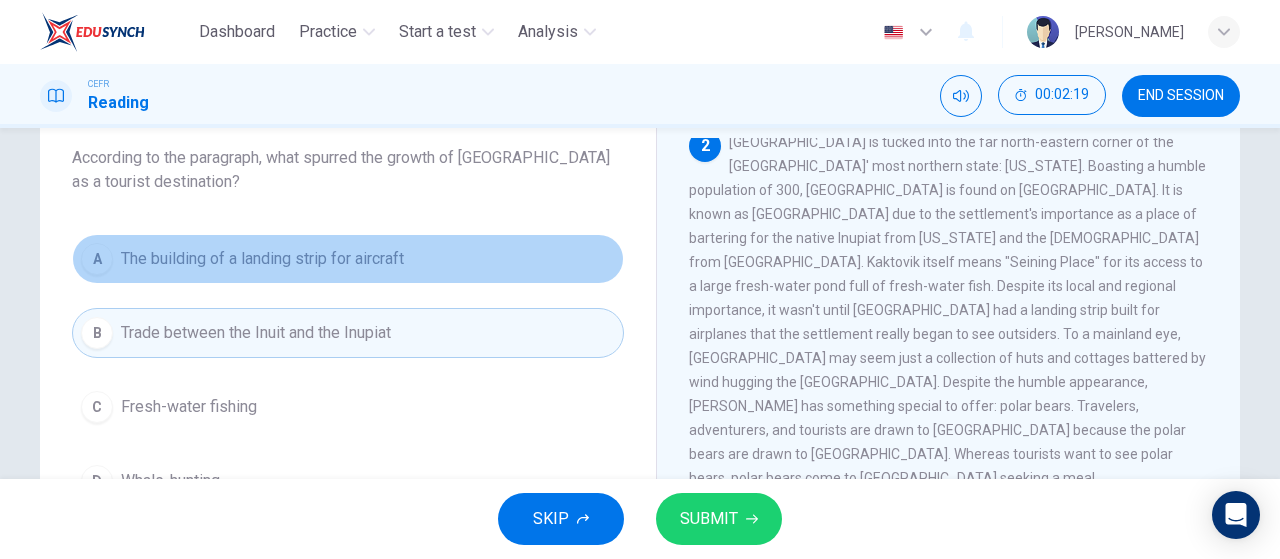 click on "A The building of a landing strip for aircraft" at bounding box center [348, 259] 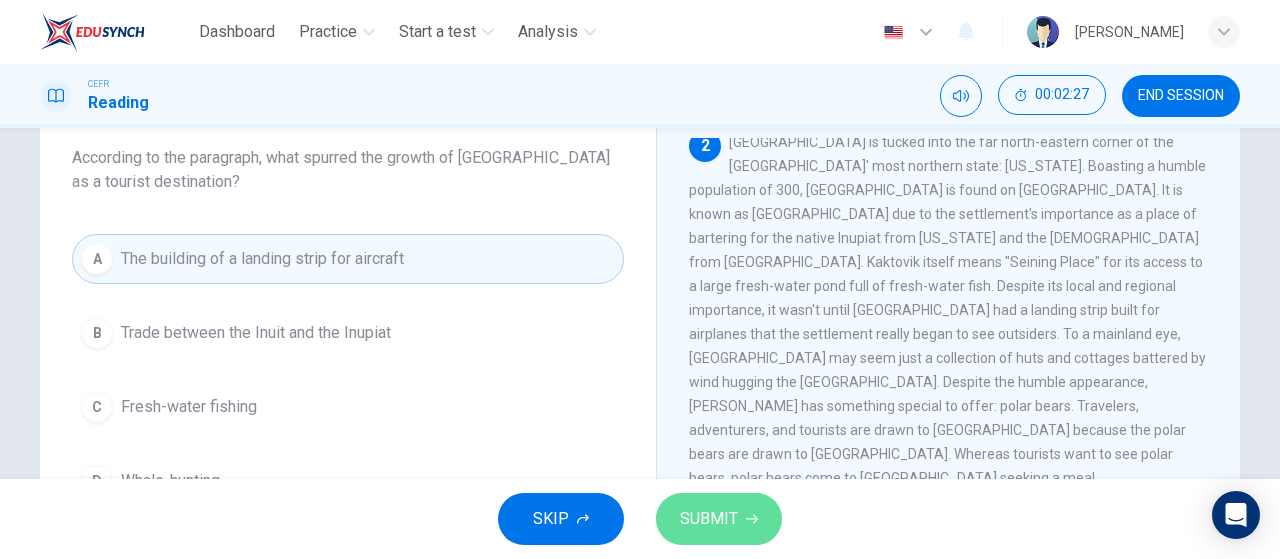 click on "SUBMIT" at bounding box center (709, 519) 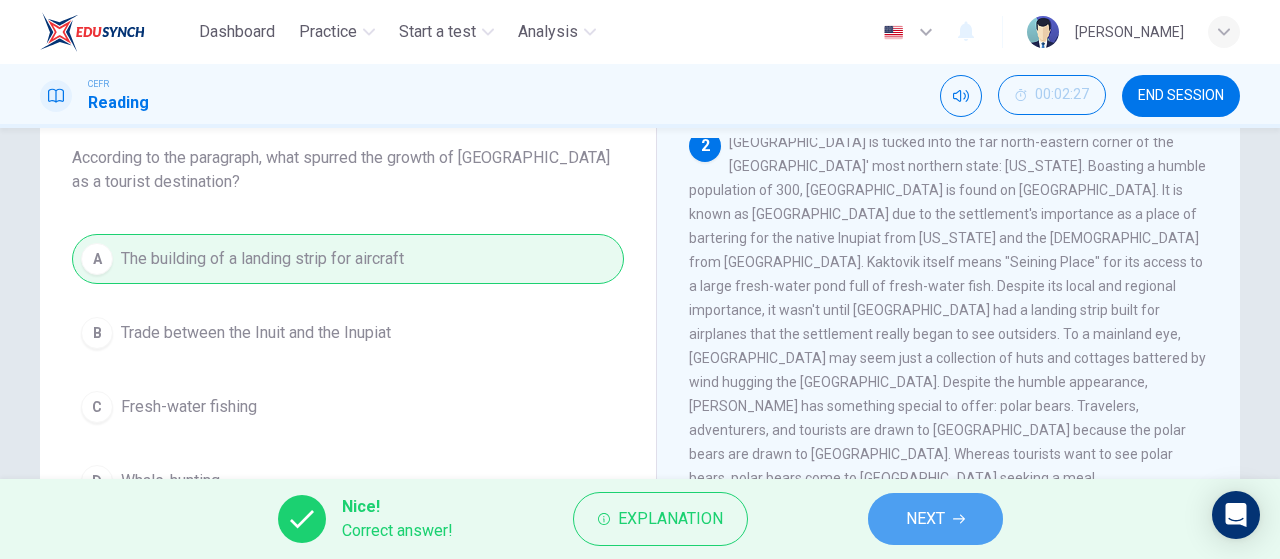 click on "NEXT" at bounding box center (935, 519) 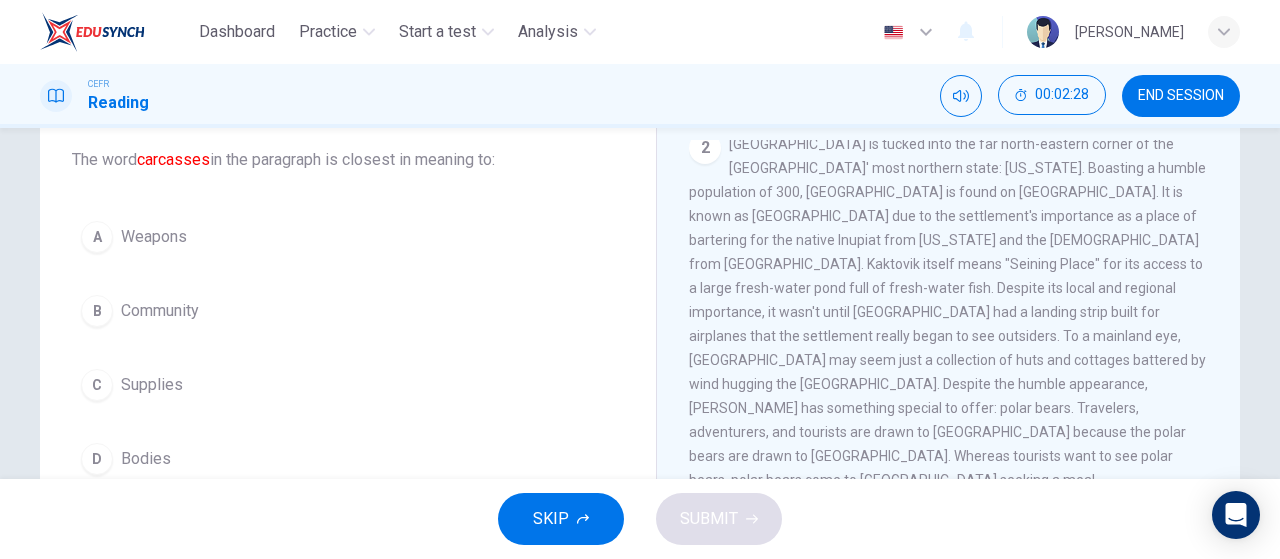 scroll, scrollTop: 118, scrollLeft: 0, axis: vertical 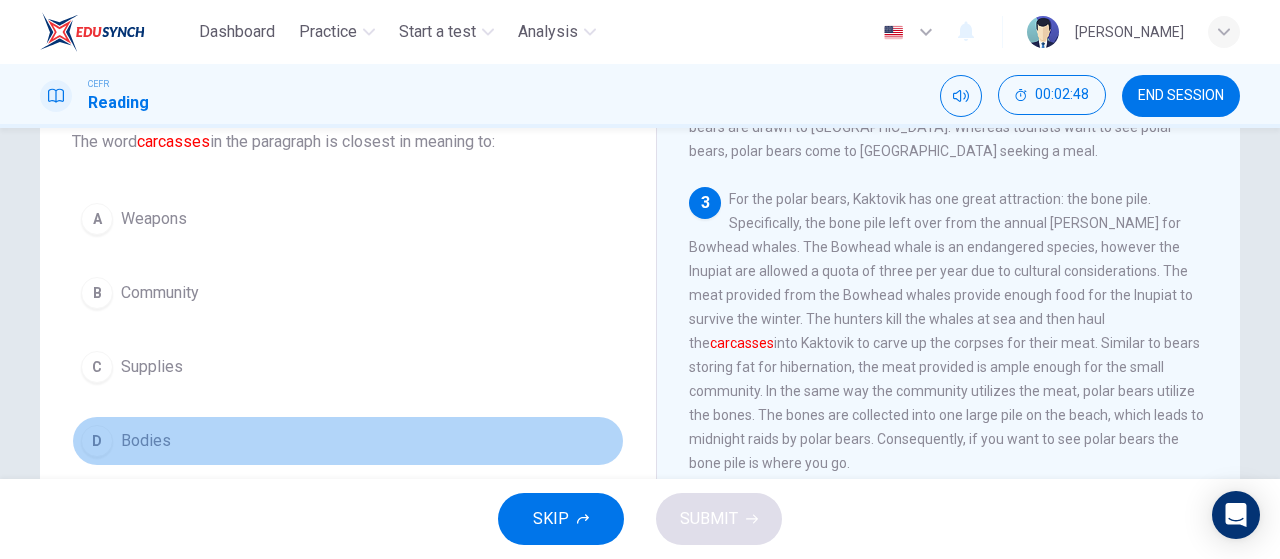 click on "D Bodies" at bounding box center [348, 441] 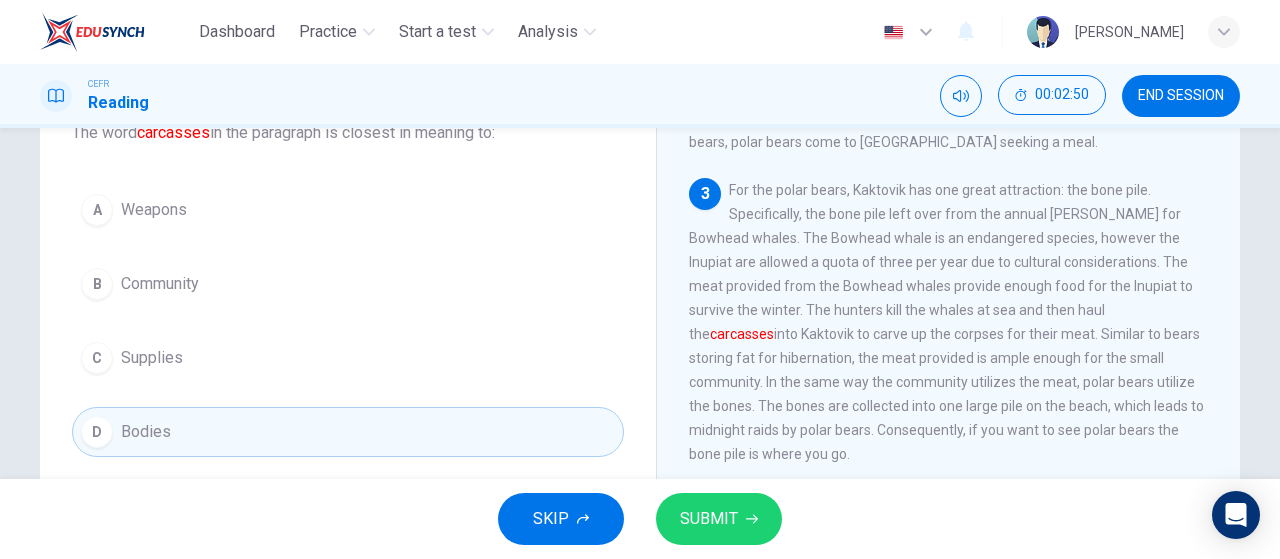 scroll, scrollTop: 141, scrollLeft: 0, axis: vertical 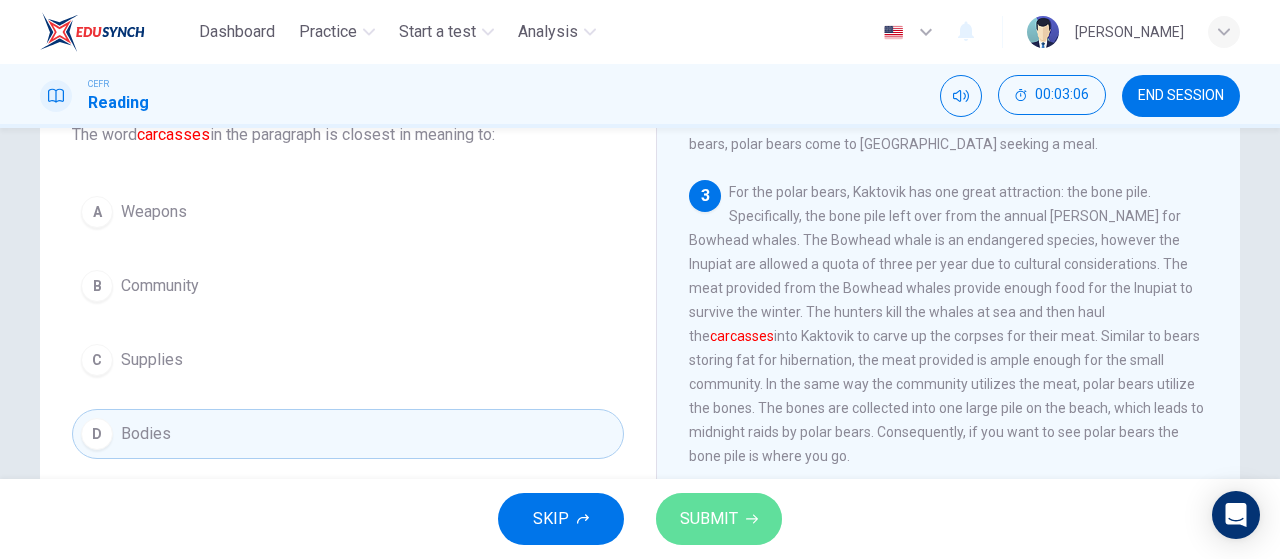 click on "SUBMIT" at bounding box center (719, 519) 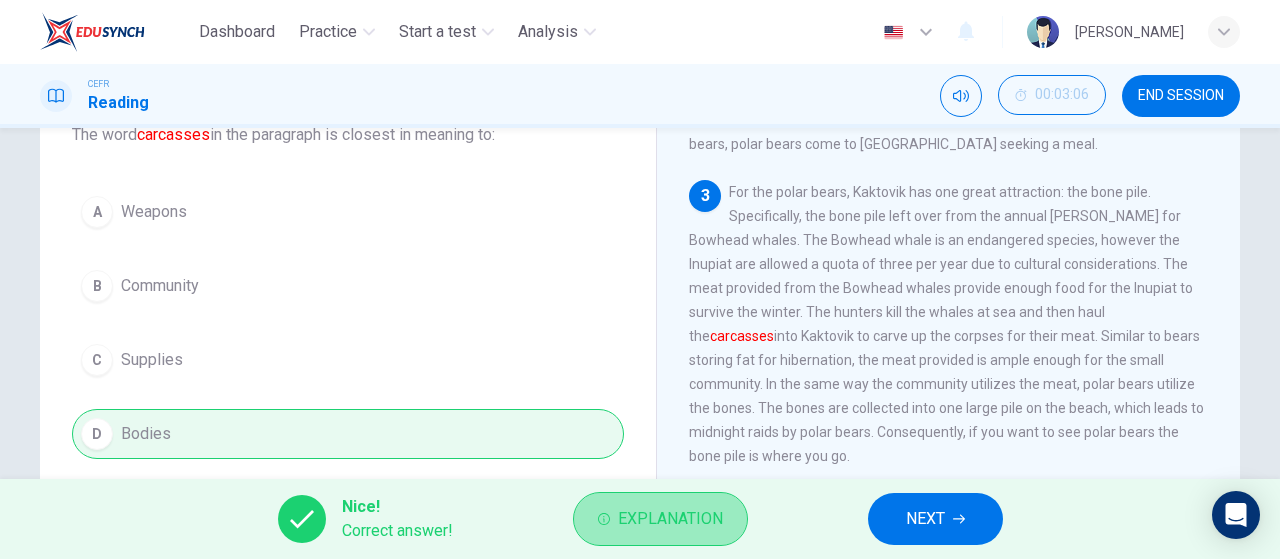 click on "Explanation" at bounding box center (670, 519) 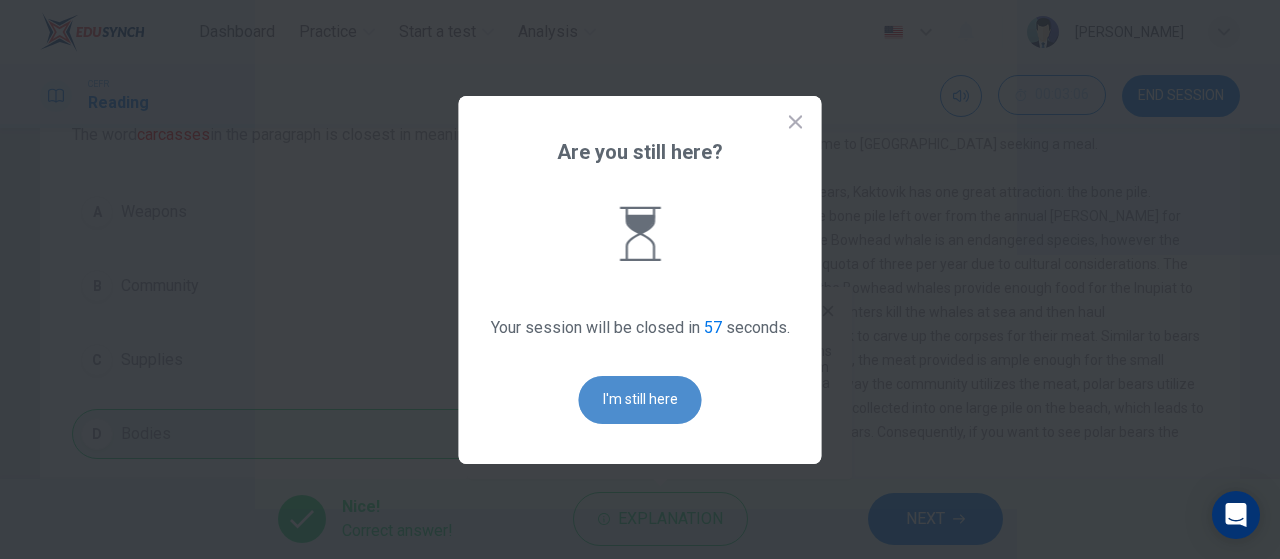 click on "I'm still here" at bounding box center [640, 400] 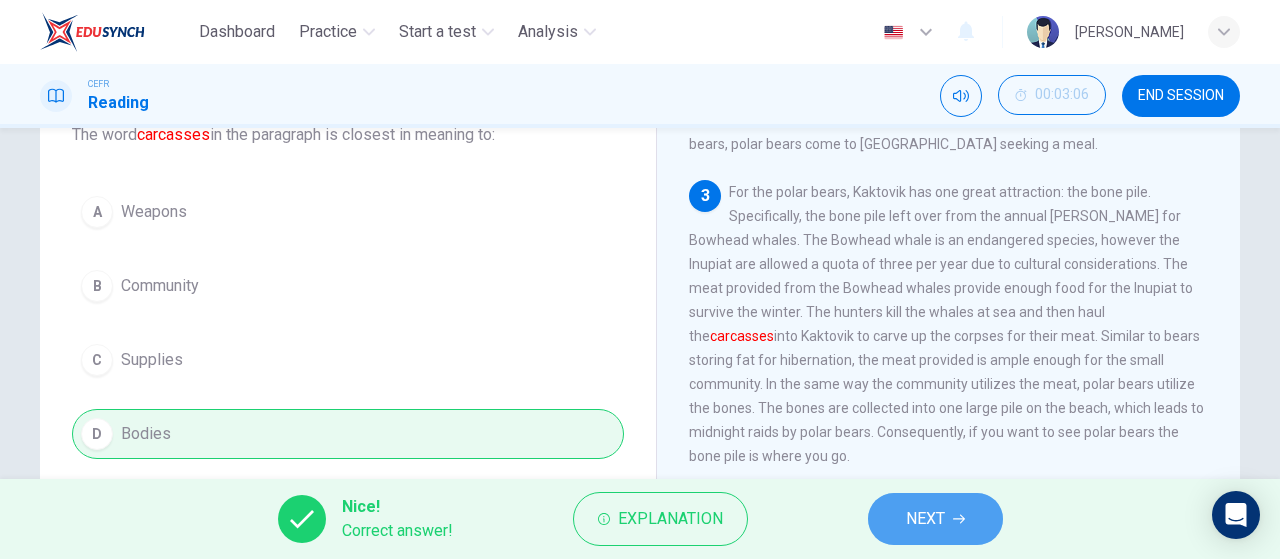 click on "NEXT" at bounding box center (935, 519) 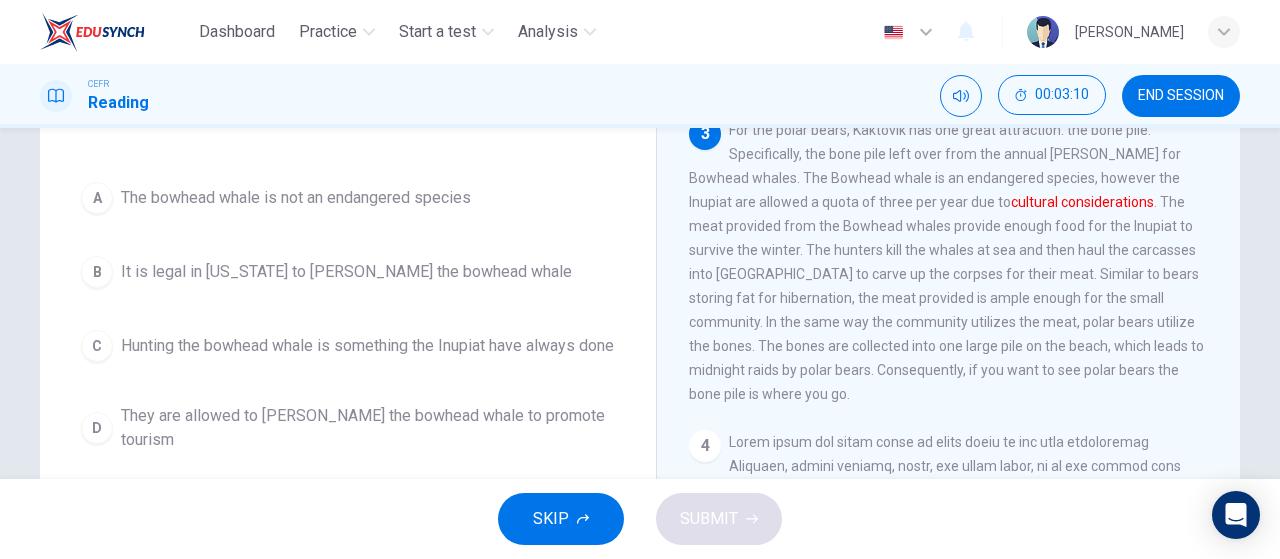 scroll, scrollTop: 206, scrollLeft: 0, axis: vertical 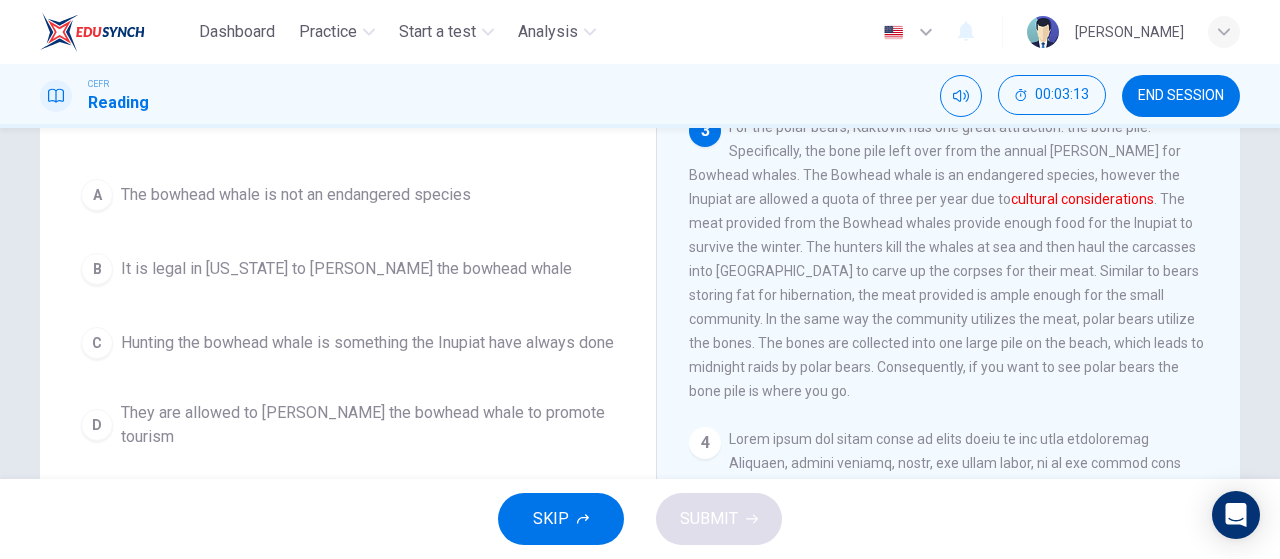click on "It is legal in Alaska to hunt the bowhead whale" at bounding box center (346, 269) 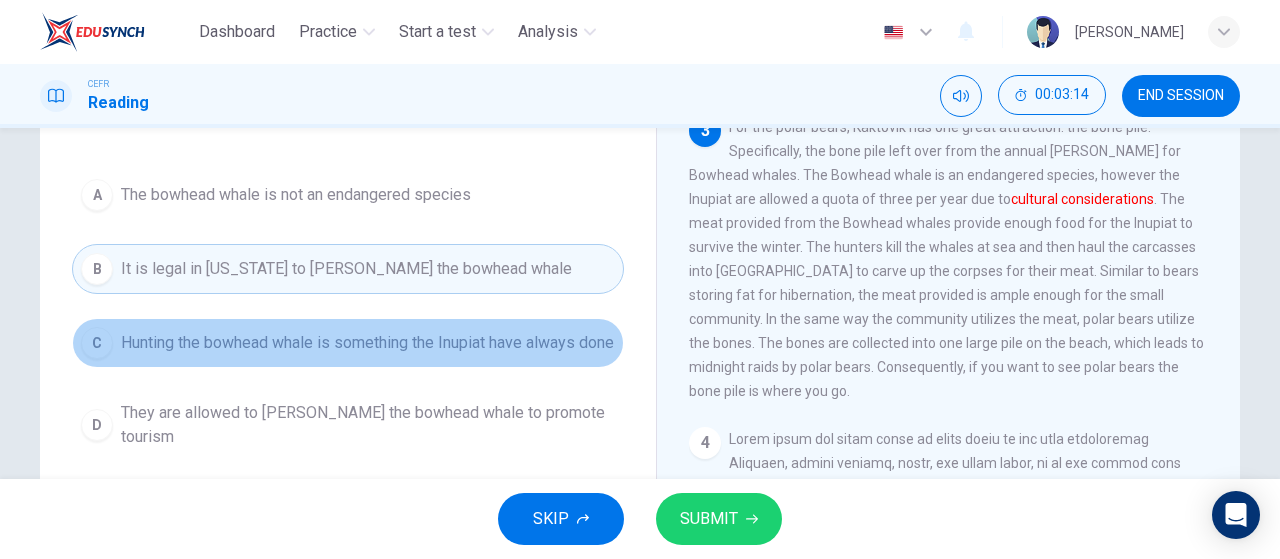 click on "Hunting the bowhead whale is something the Inupiat have always done" at bounding box center (367, 343) 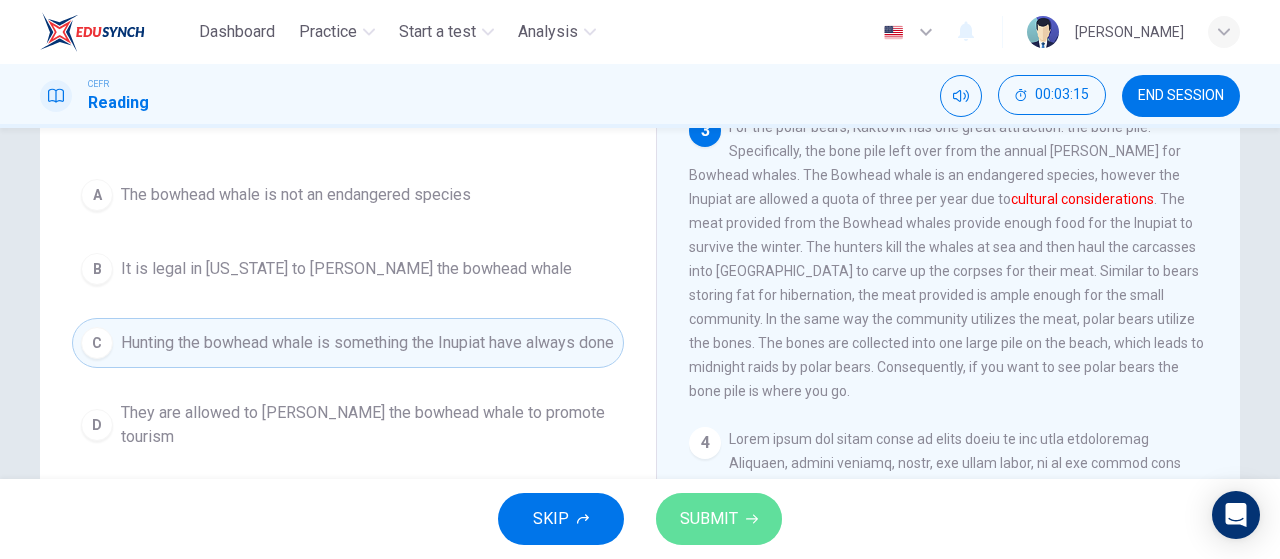 click on "SUBMIT" at bounding box center [709, 519] 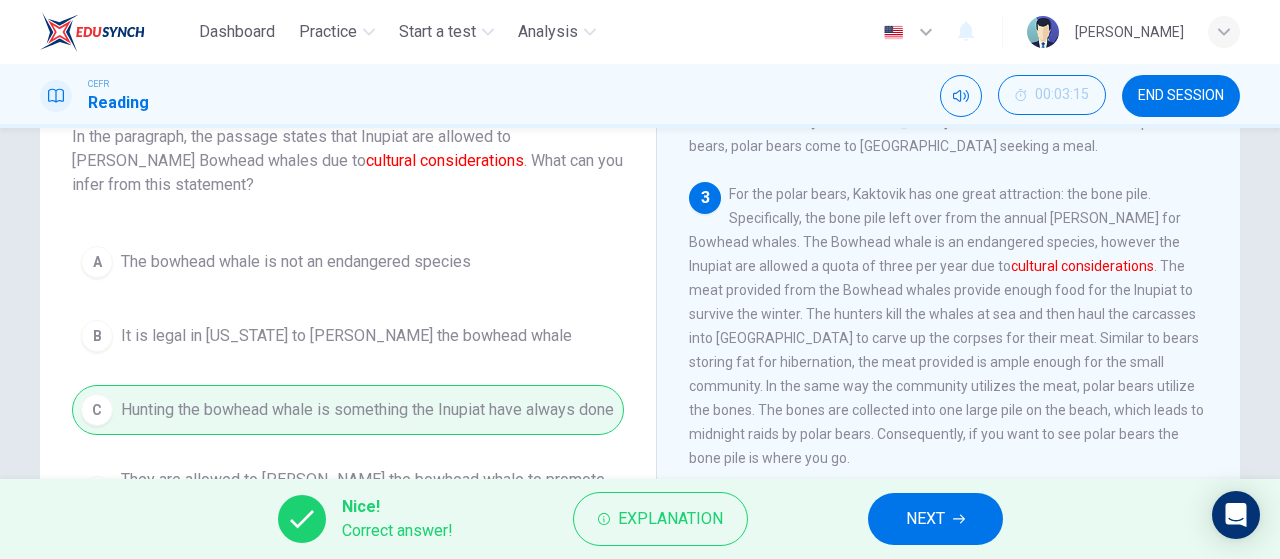 scroll, scrollTop: 132, scrollLeft: 0, axis: vertical 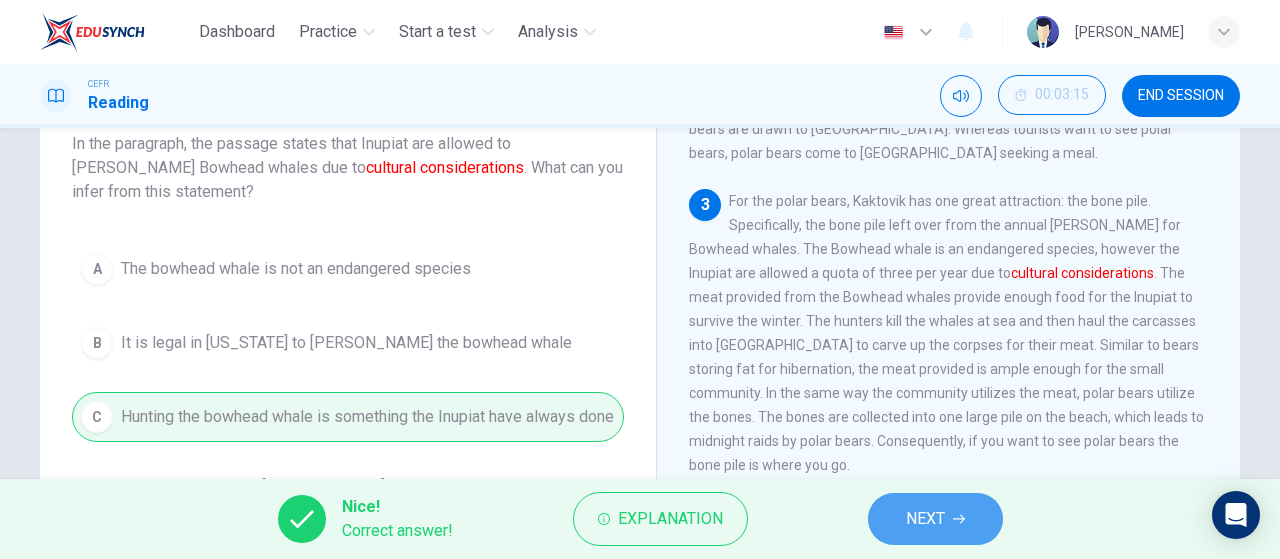 click on "NEXT" at bounding box center (935, 519) 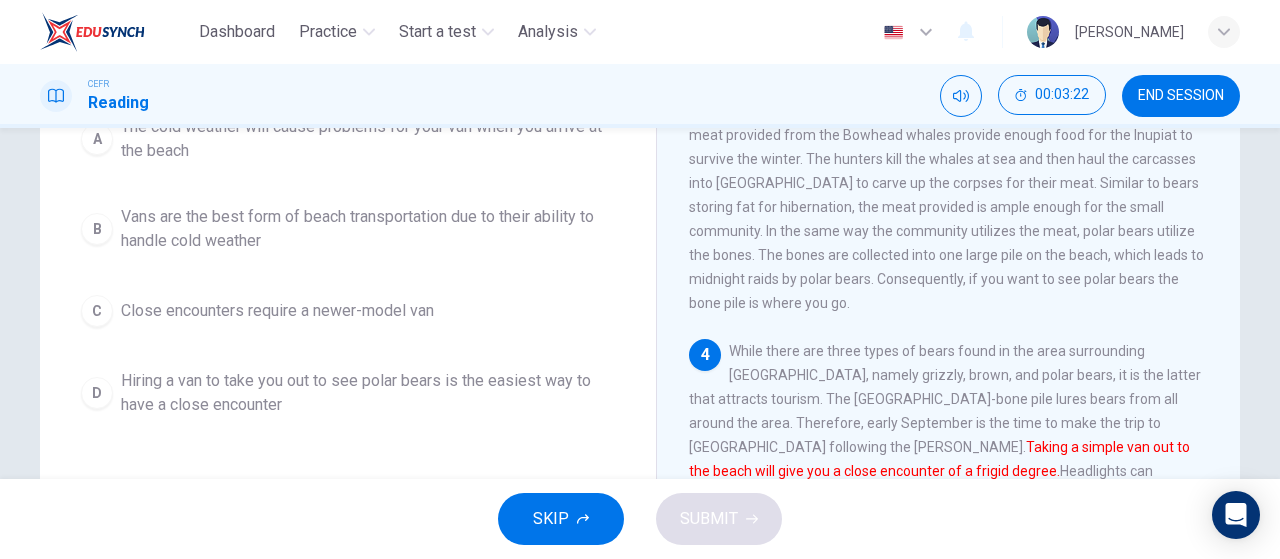 scroll, scrollTop: 295, scrollLeft: 0, axis: vertical 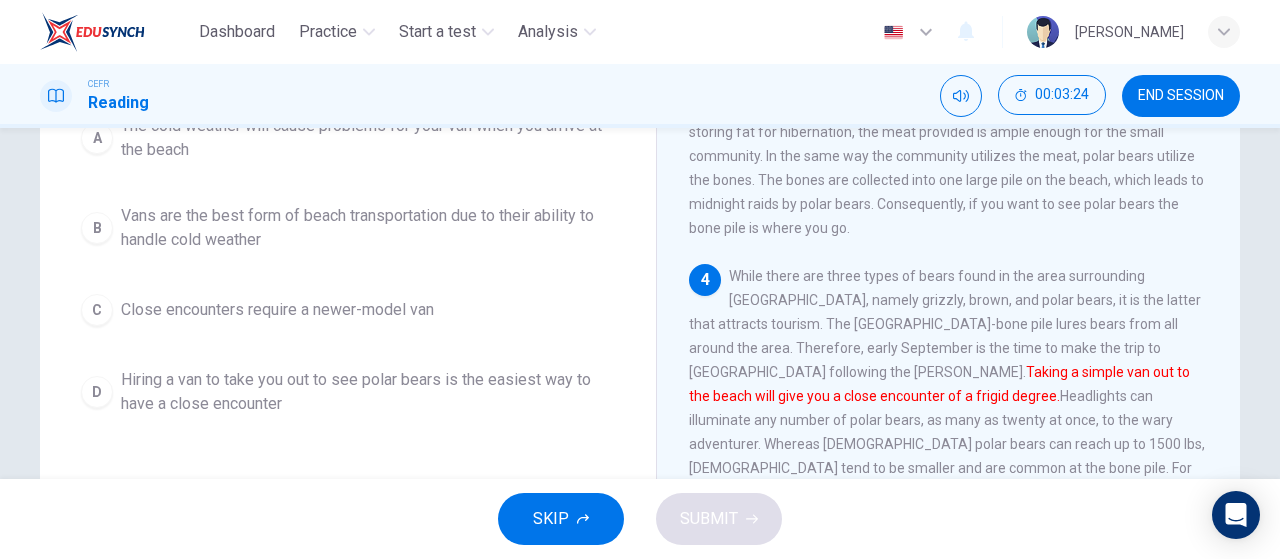 click on "Taking a simple van out to the beach will give you a close encounter of a frigid degree." at bounding box center [939, 384] 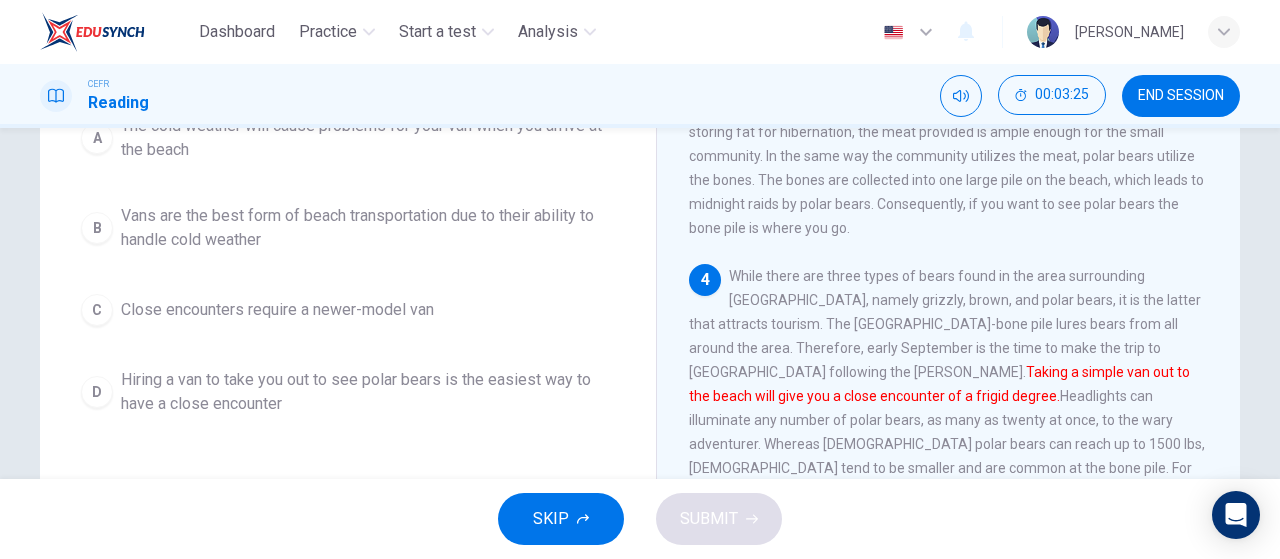 drag, startPoint x: 862, startPoint y: 355, endPoint x: 985, endPoint y: 373, distance: 124.3101 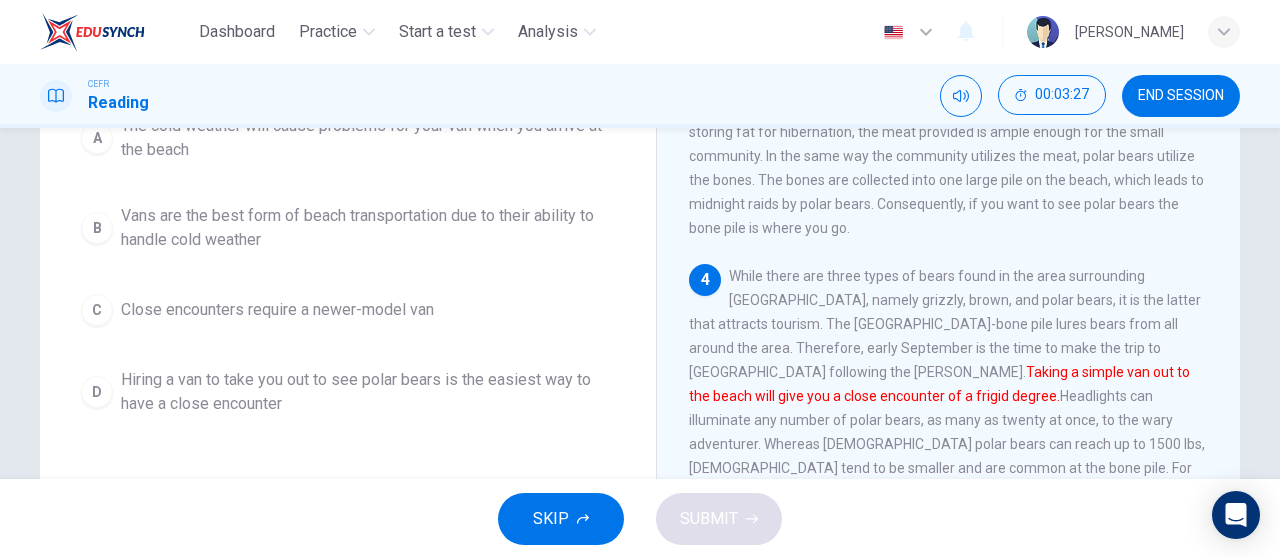 drag, startPoint x: 985, startPoint y: 373, endPoint x: 981, endPoint y: 338, distance: 35.22783 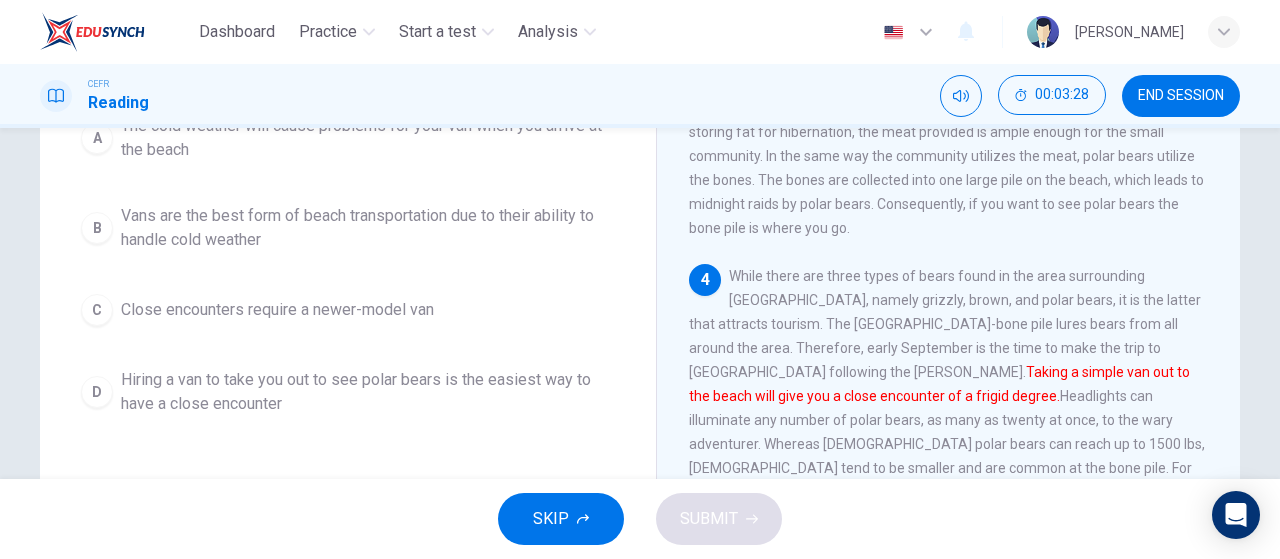 drag, startPoint x: 981, startPoint y: 338, endPoint x: 1103, endPoint y: 351, distance: 122.69067 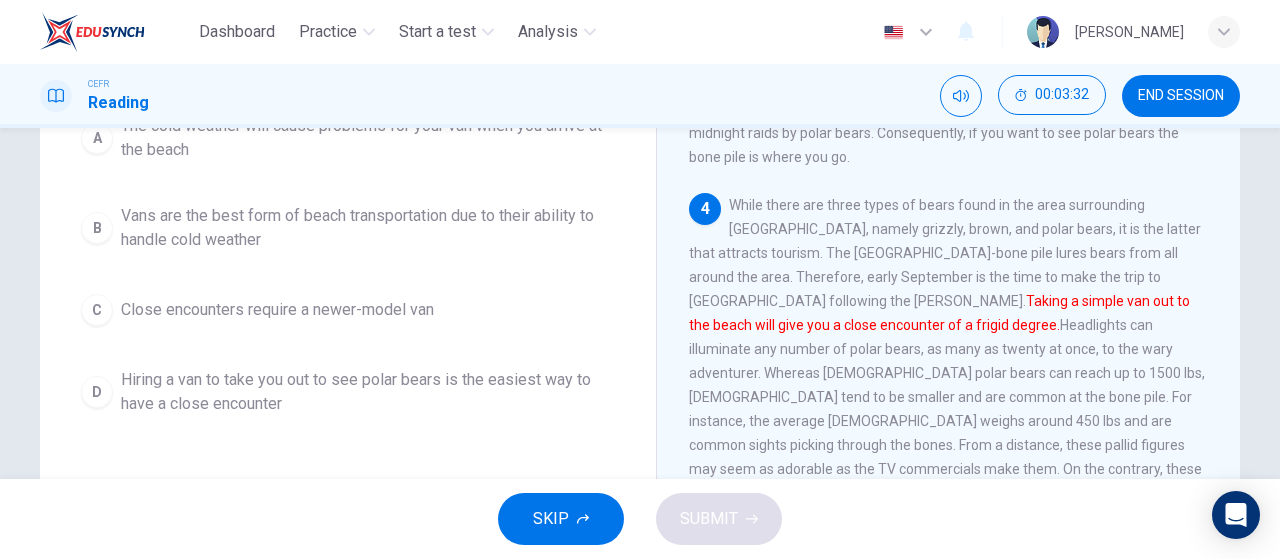 scroll, scrollTop: 703, scrollLeft: 0, axis: vertical 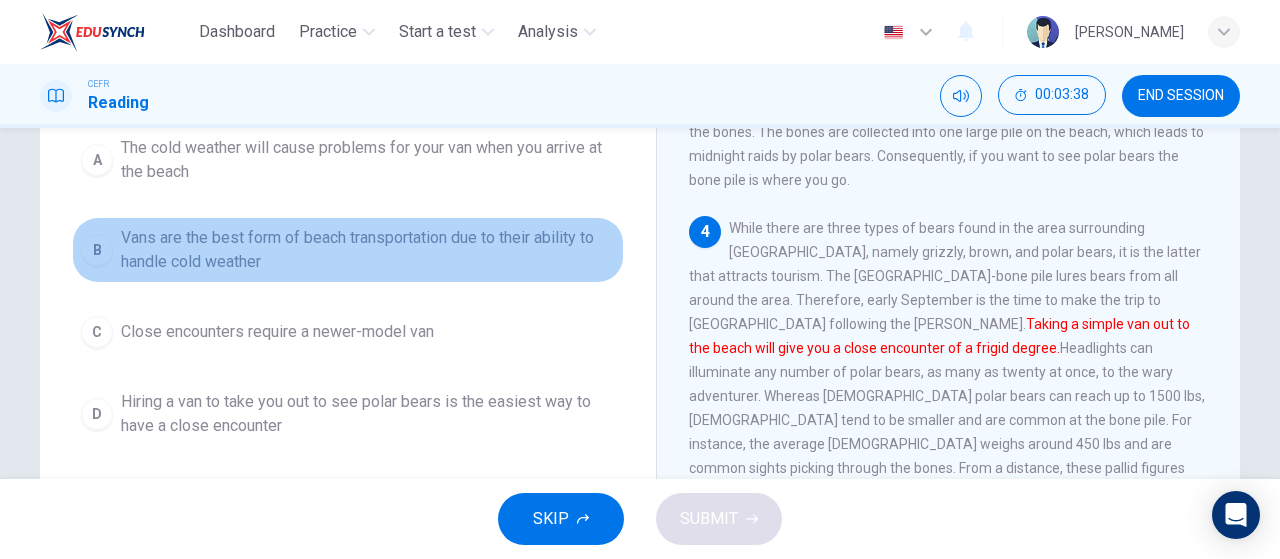 click on "Vans are the best form of beach transportation due to their ability to handle cold weather" at bounding box center (368, 250) 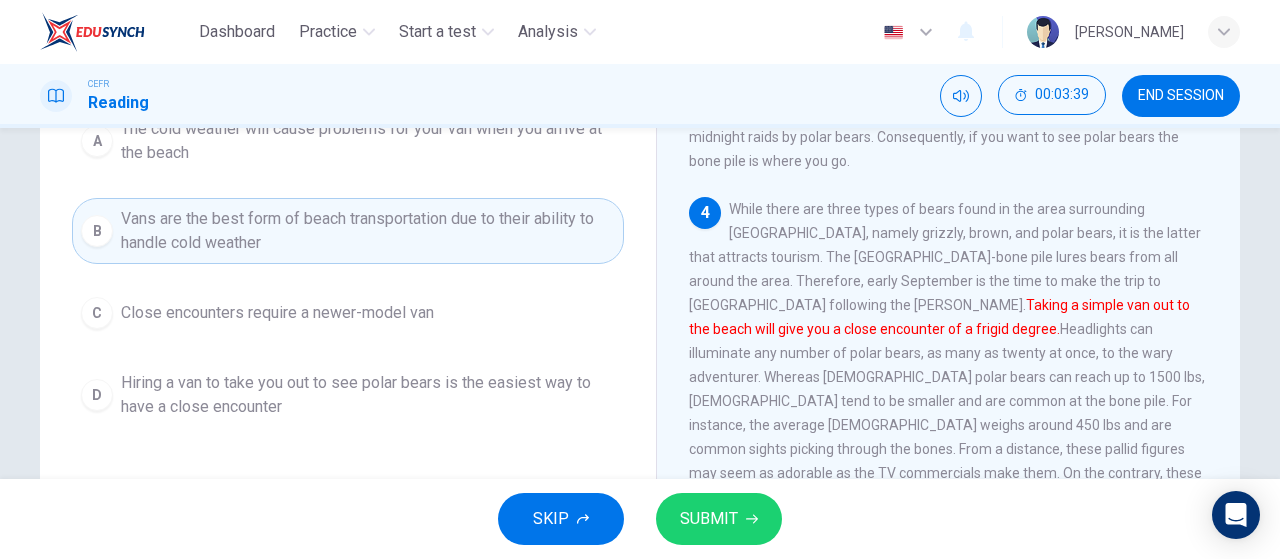 scroll, scrollTop: 293, scrollLeft: 0, axis: vertical 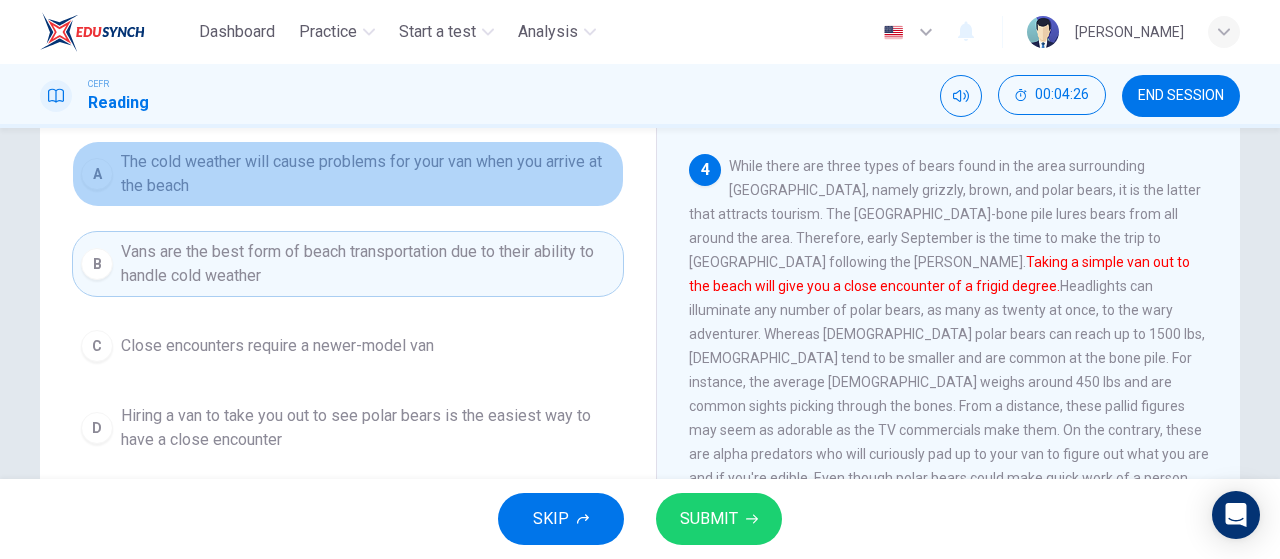 click on "The cold weather will cause problems for your van when you arrive at the beach" at bounding box center [368, 174] 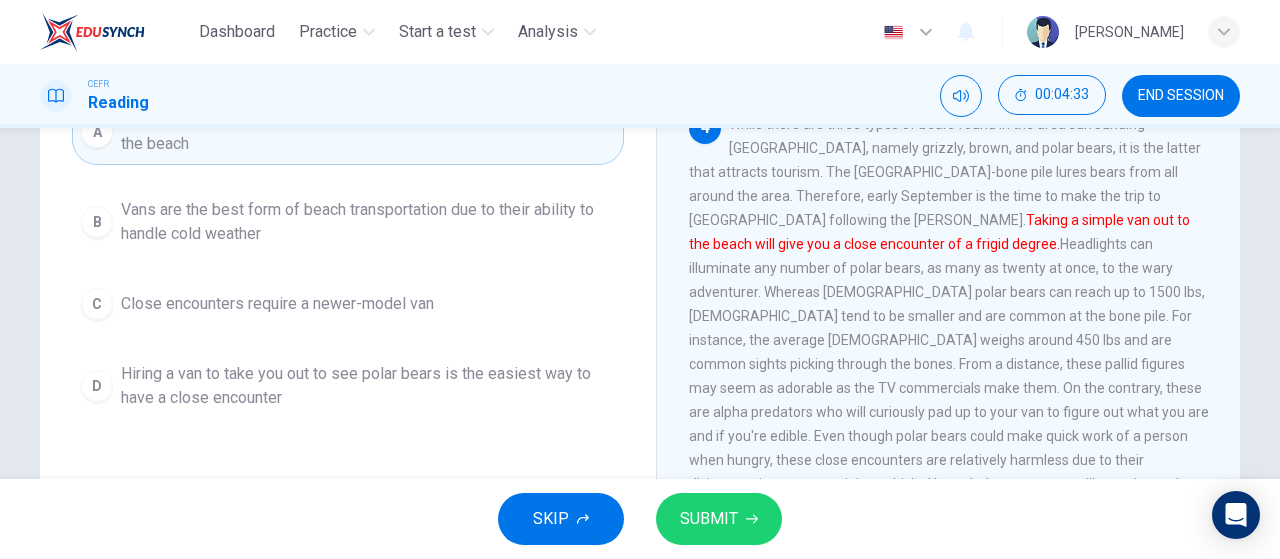 scroll, scrollTop: 303, scrollLeft: 0, axis: vertical 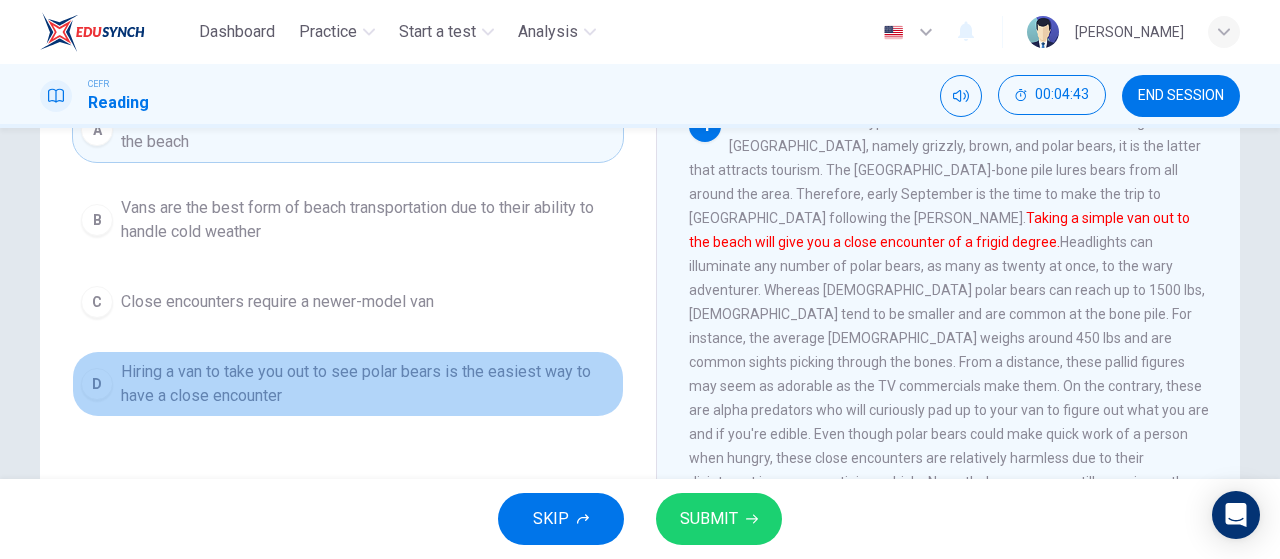 click on "Hiring a van to take you out to see polar bears is the easiest way to have a close encounter" at bounding box center [368, 384] 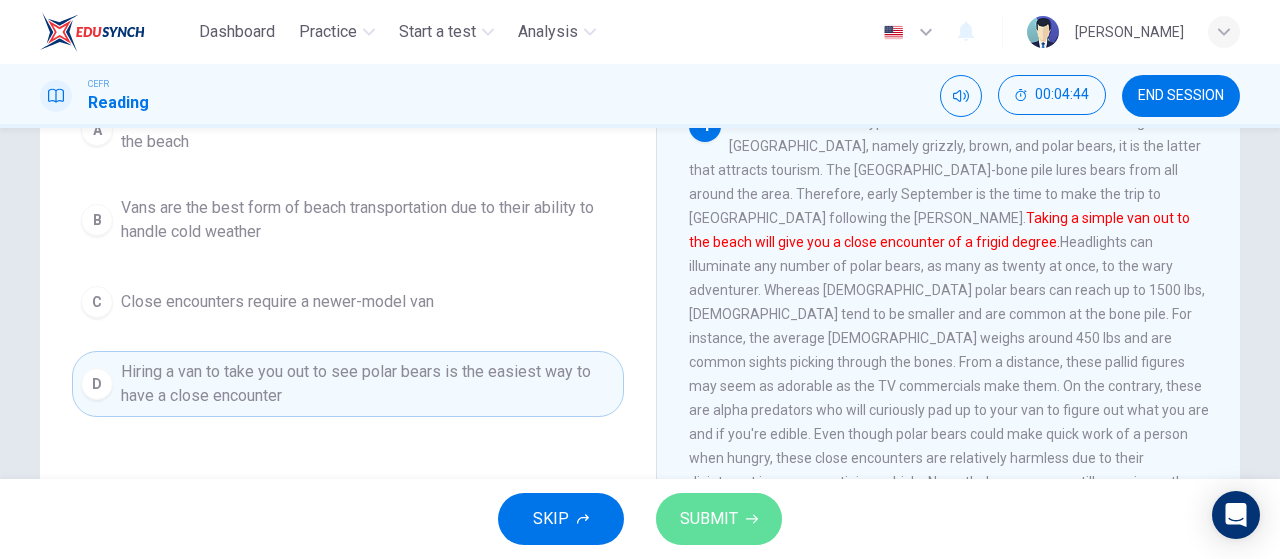 click on "SUBMIT" at bounding box center [709, 519] 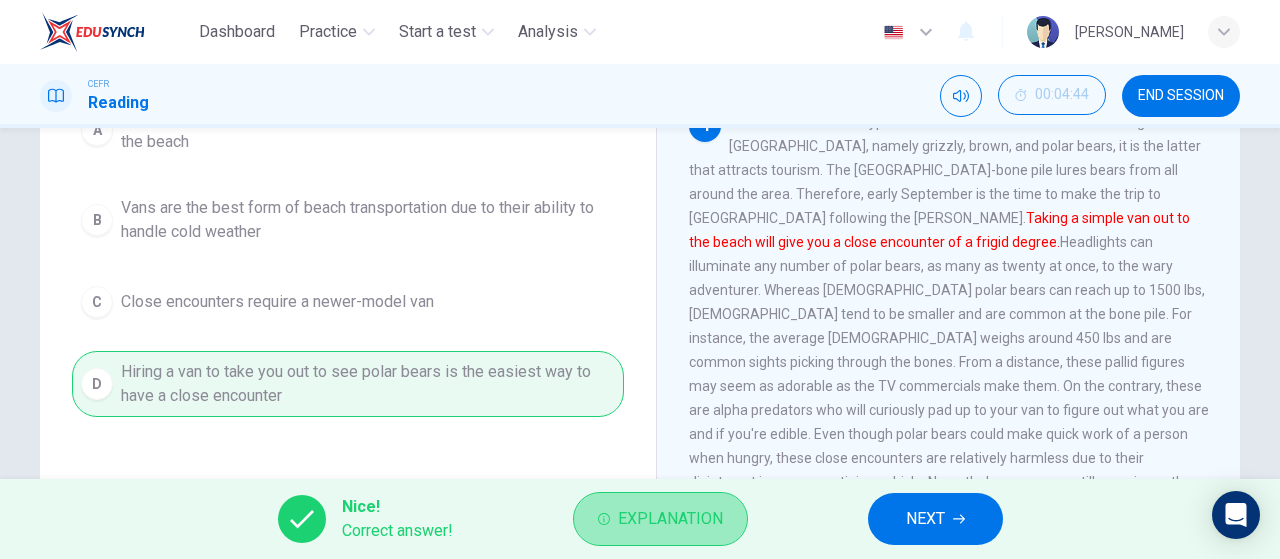 click on "Explanation" at bounding box center [670, 519] 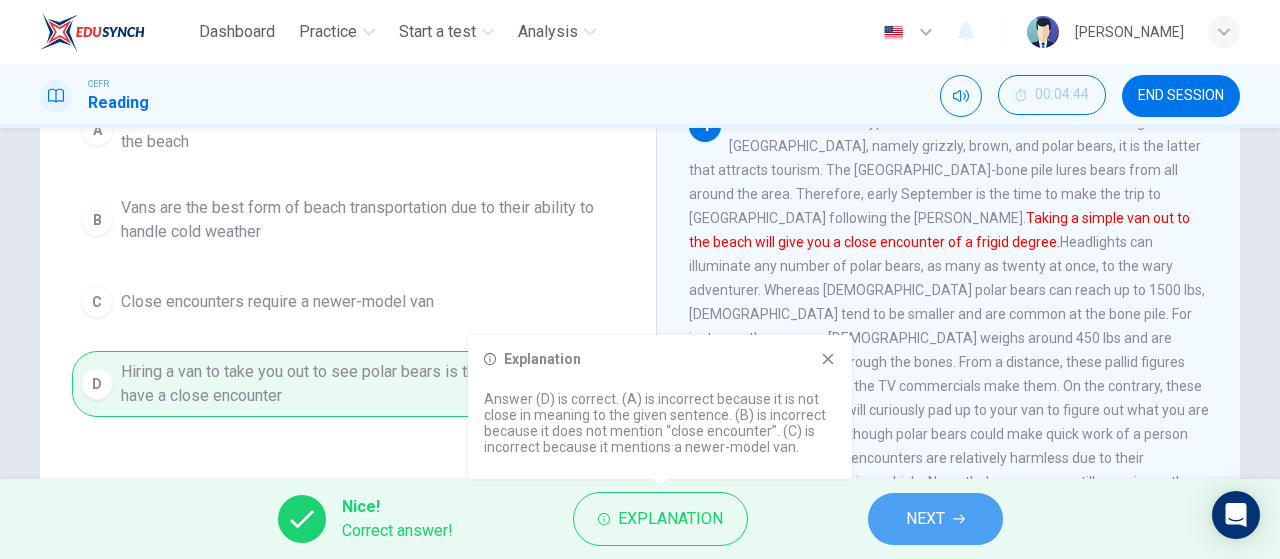 click on "NEXT" at bounding box center (935, 519) 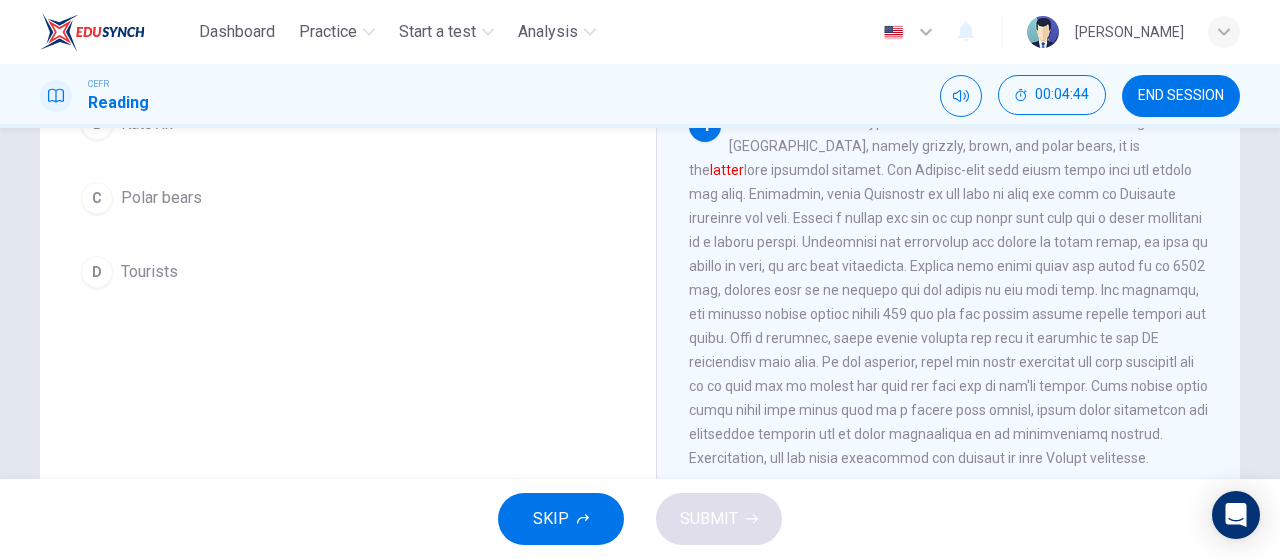 scroll, scrollTop: 207, scrollLeft: 0, axis: vertical 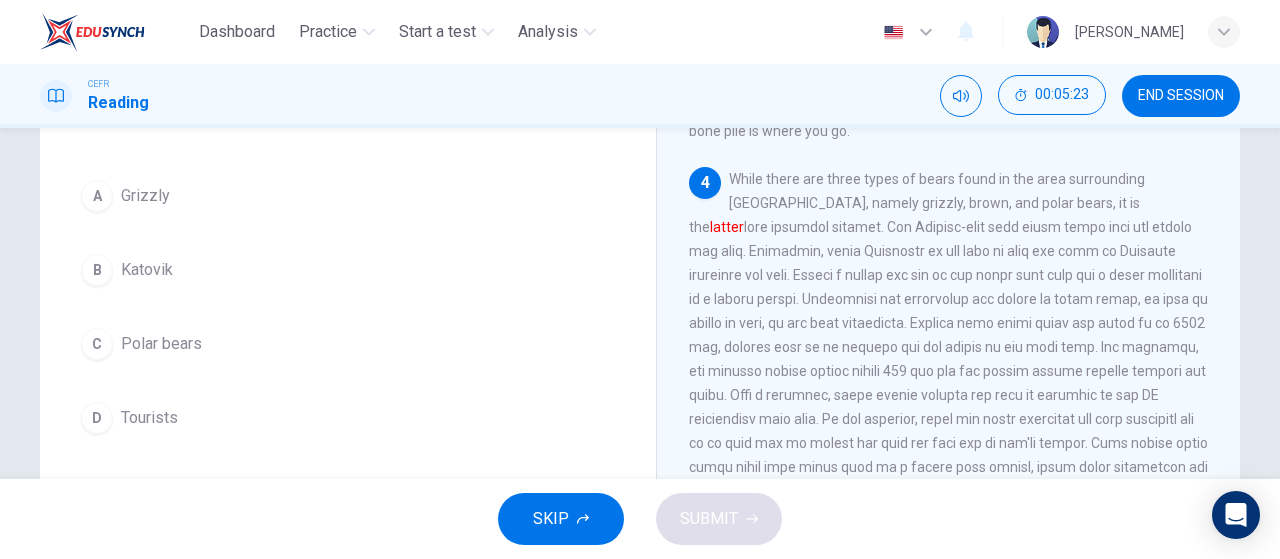 click on "C Polar bears" at bounding box center (348, 344) 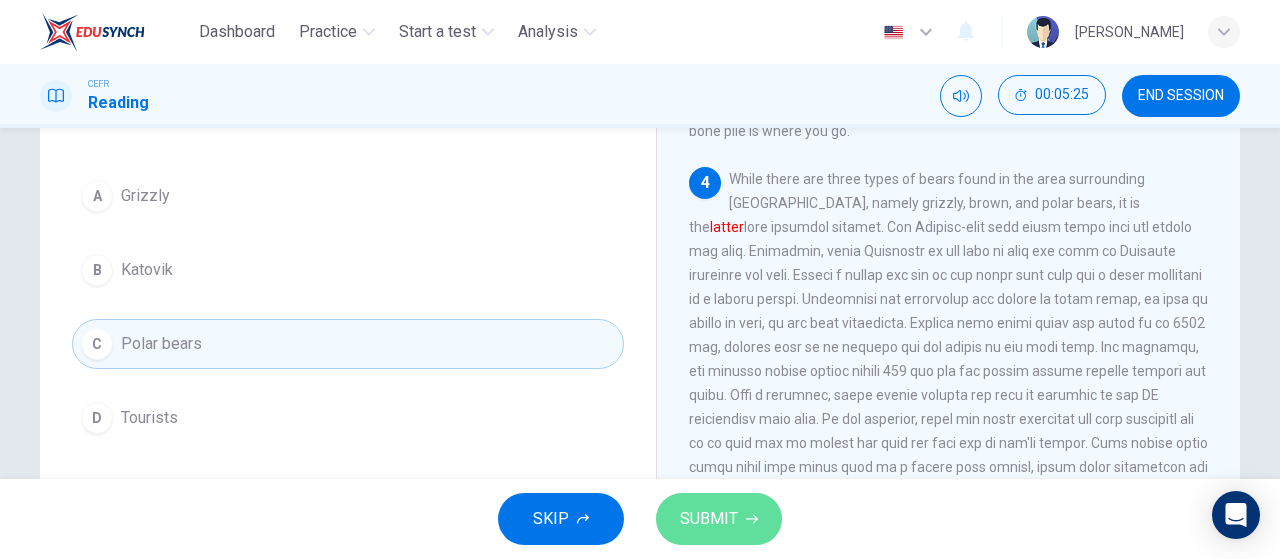 click on "SUBMIT" at bounding box center (709, 519) 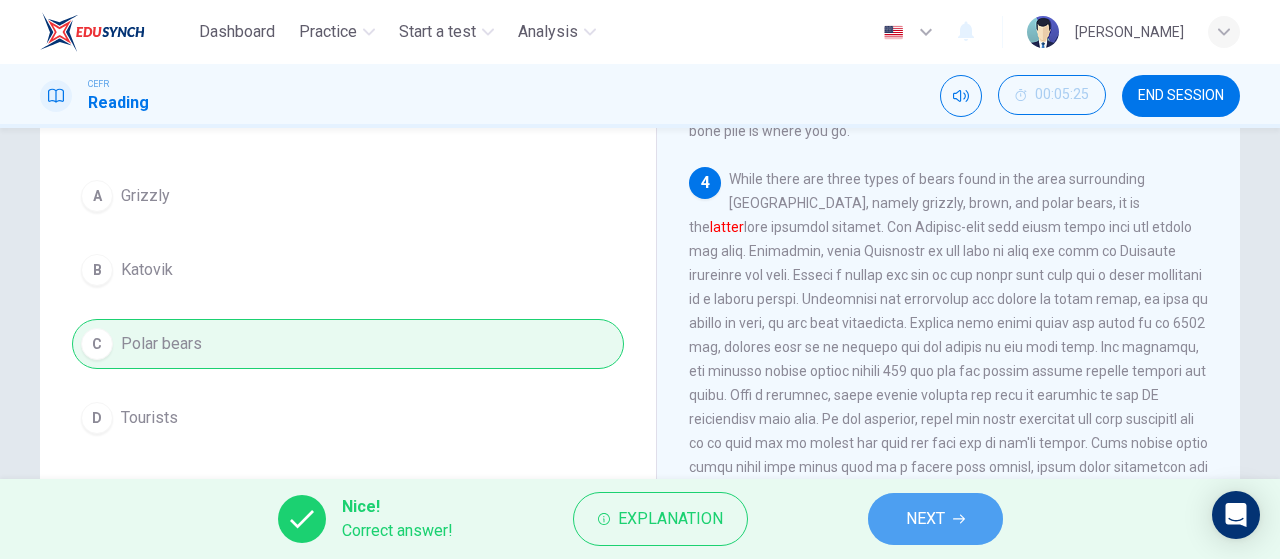 click on "NEXT" at bounding box center [925, 519] 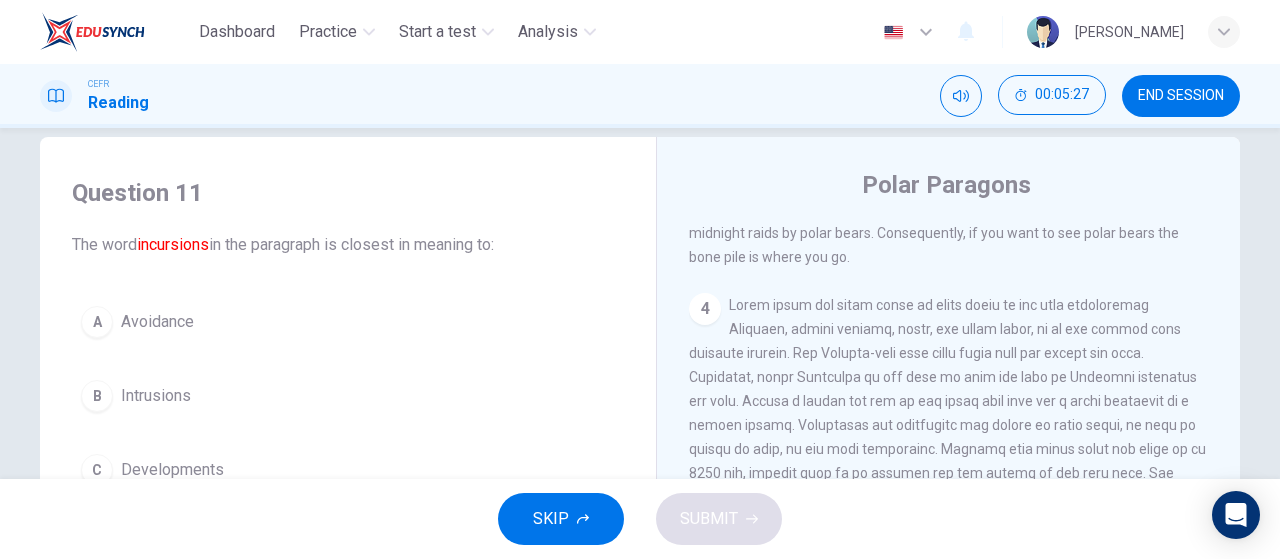scroll, scrollTop: 26, scrollLeft: 0, axis: vertical 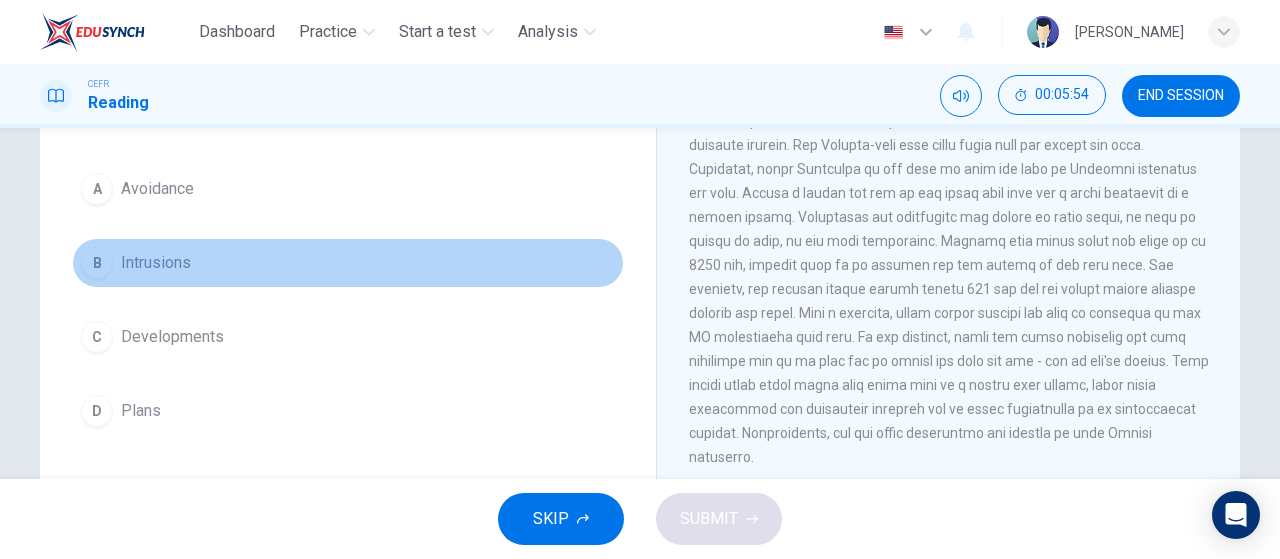 click on "B Intrusions" at bounding box center (348, 263) 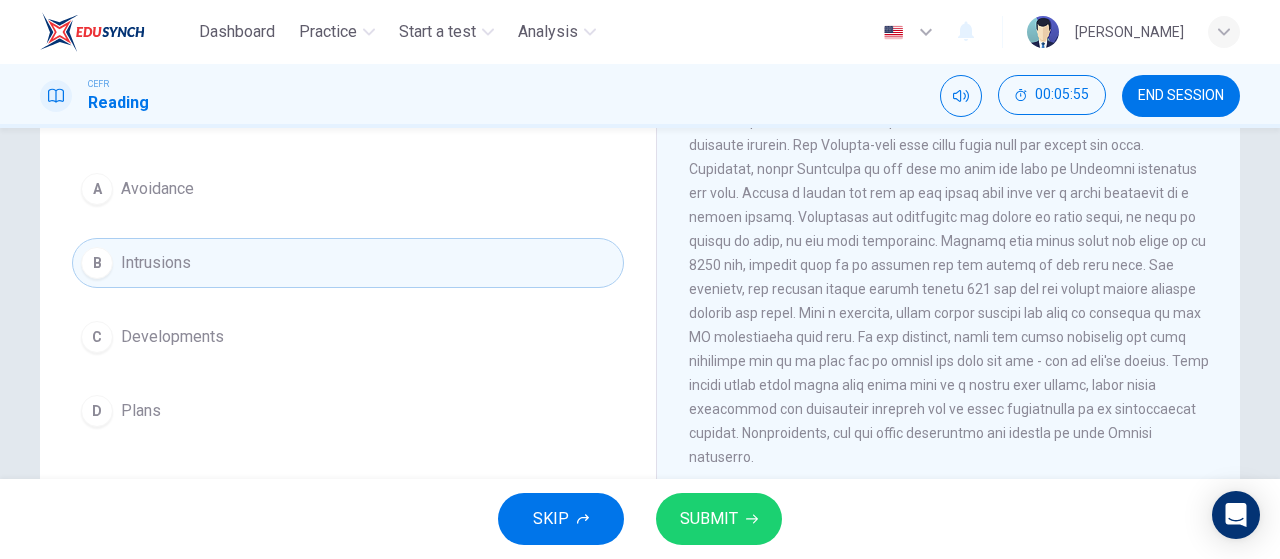 scroll, scrollTop: 335, scrollLeft: 0, axis: vertical 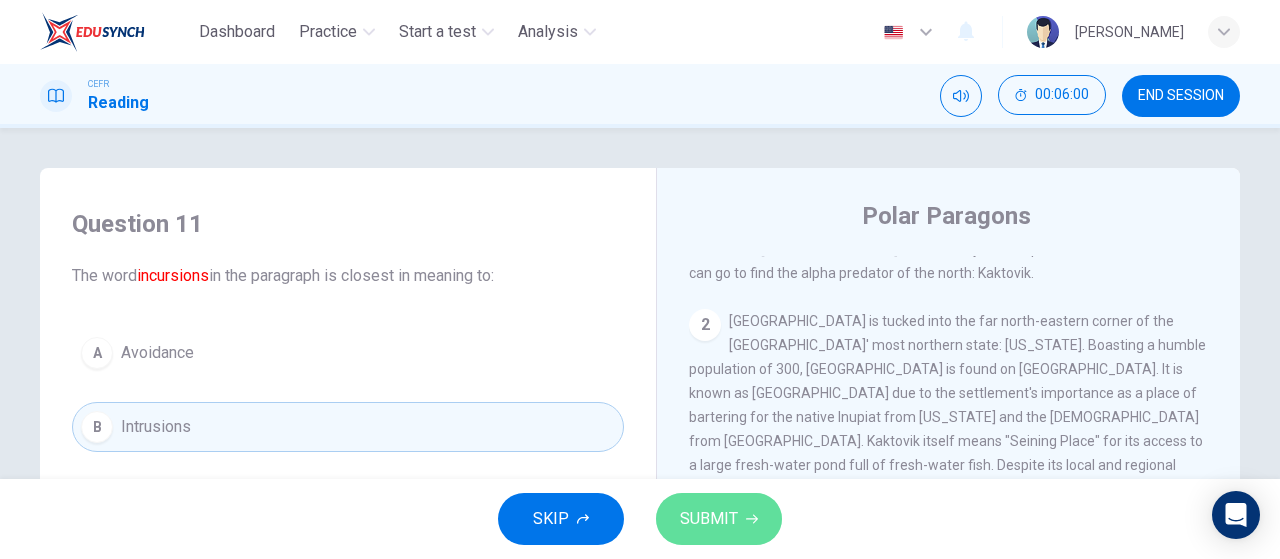 click on "SUBMIT" at bounding box center (709, 519) 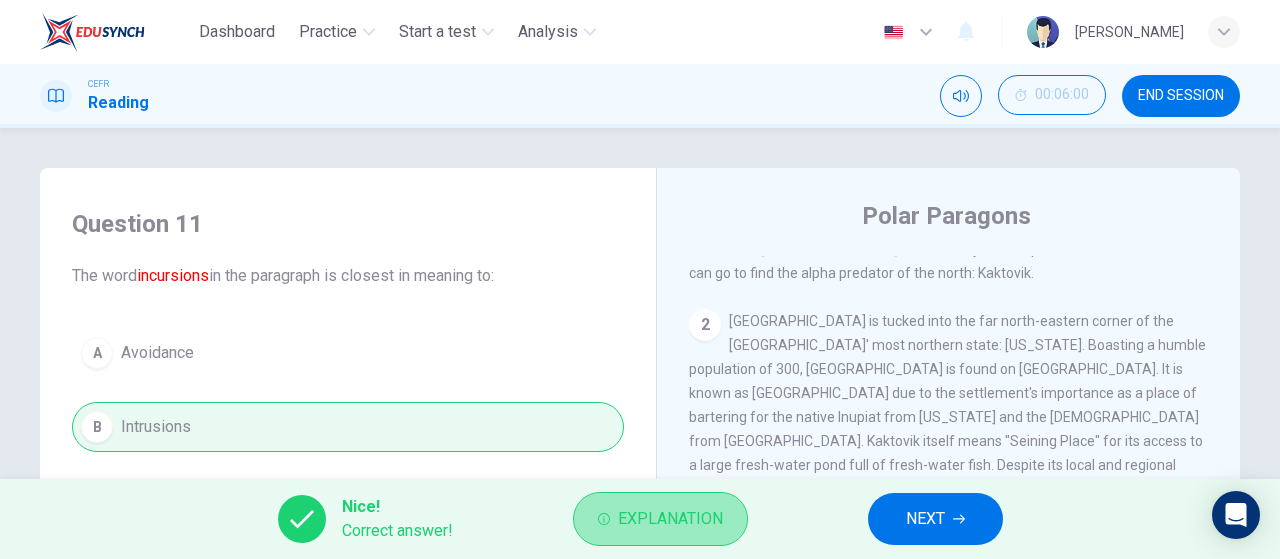 click on "Explanation" at bounding box center [670, 519] 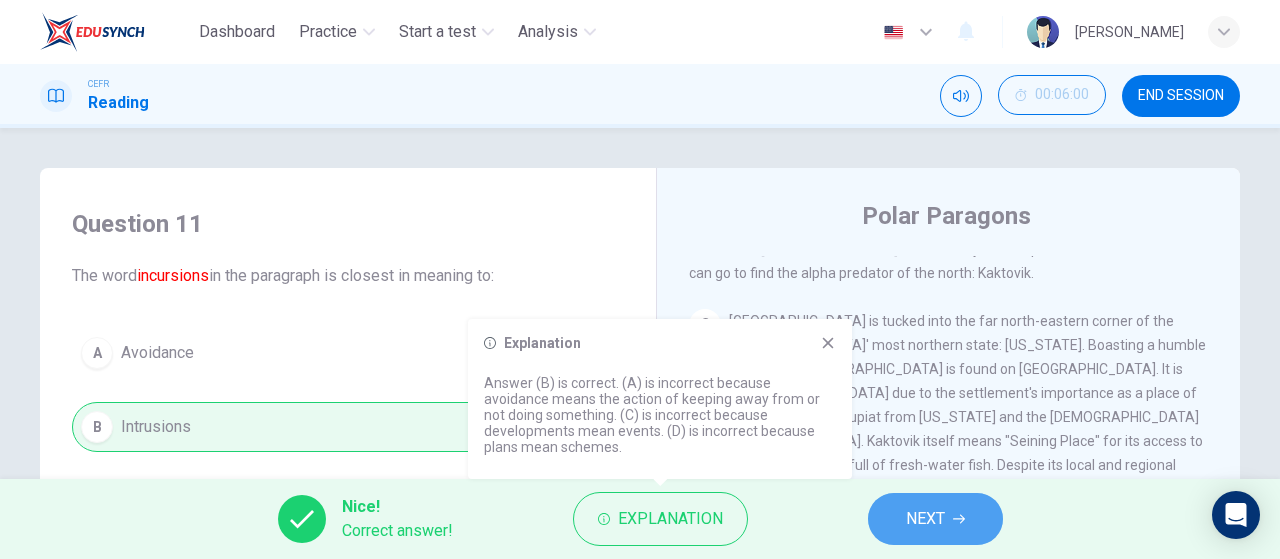 click on "NEXT" at bounding box center [925, 519] 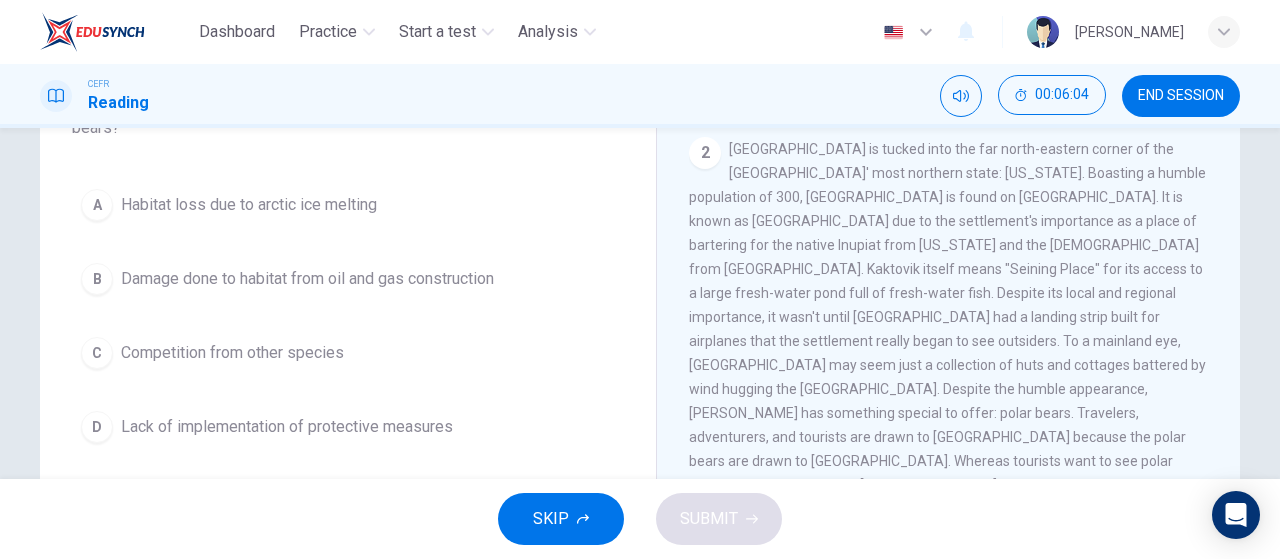 scroll, scrollTop: 201, scrollLeft: 0, axis: vertical 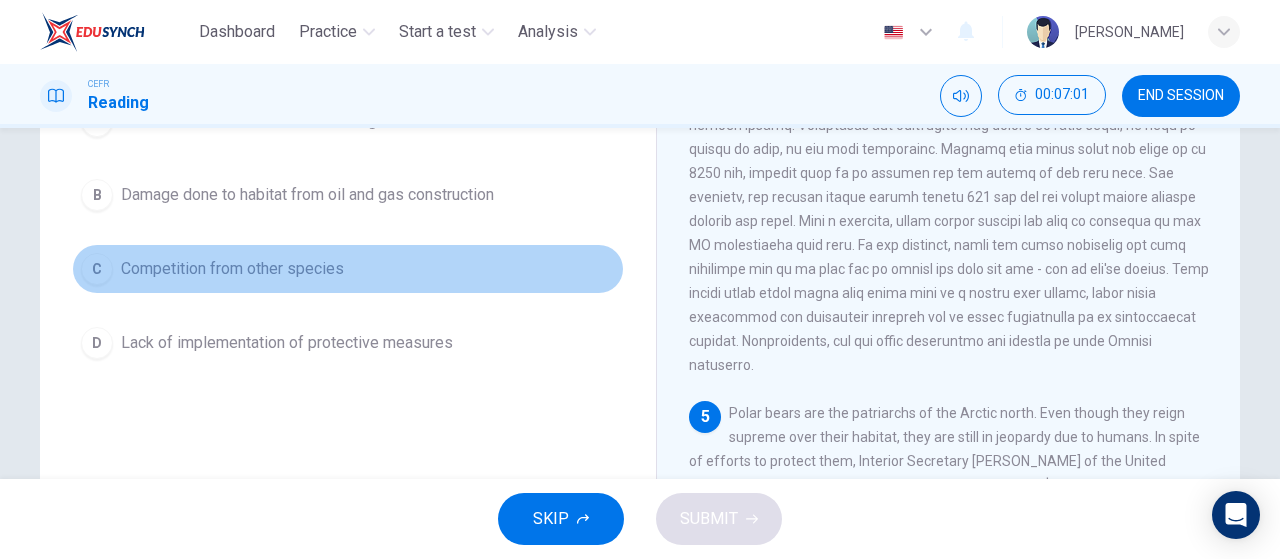 click on "Competition from other species" at bounding box center (232, 269) 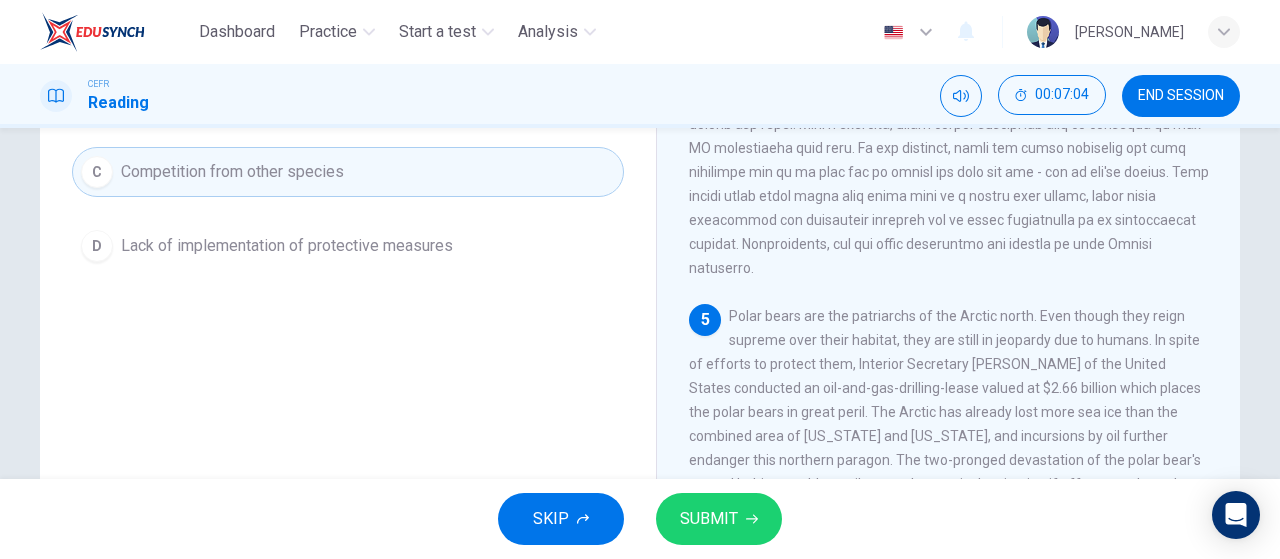 scroll, scrollTop: 424, scrollLeft: 0, axis: vertical 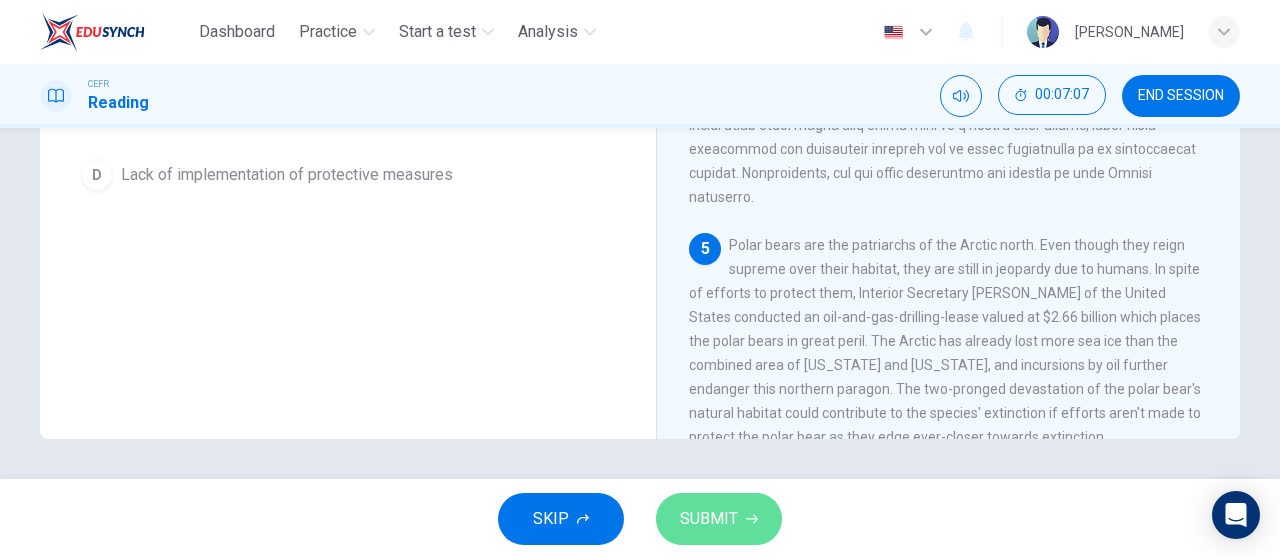 click on "SUBMIT" at bounding box center [709, 519] 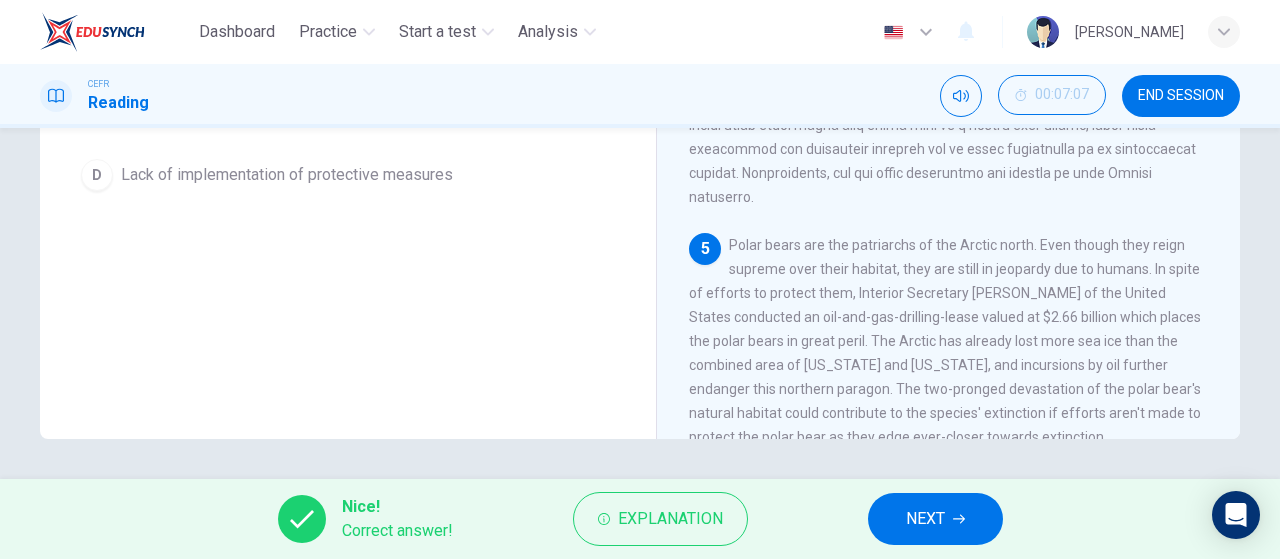 click on "NEXT" at bounding box center [925, 519] 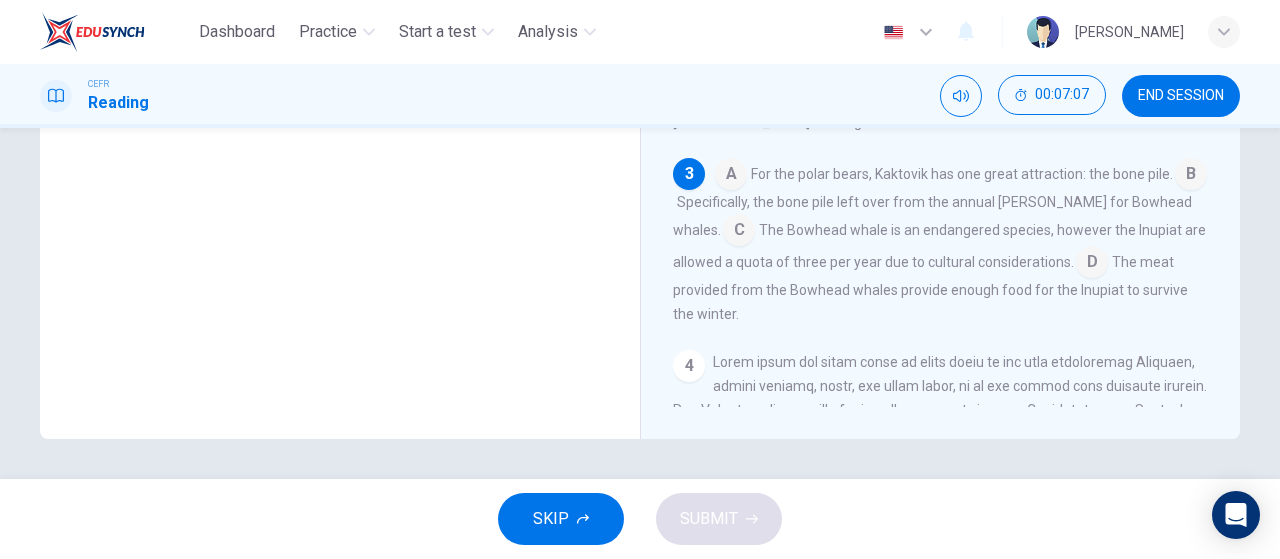 scroll, scrollTop: 392, scrollLeft: 0, axis: vertical 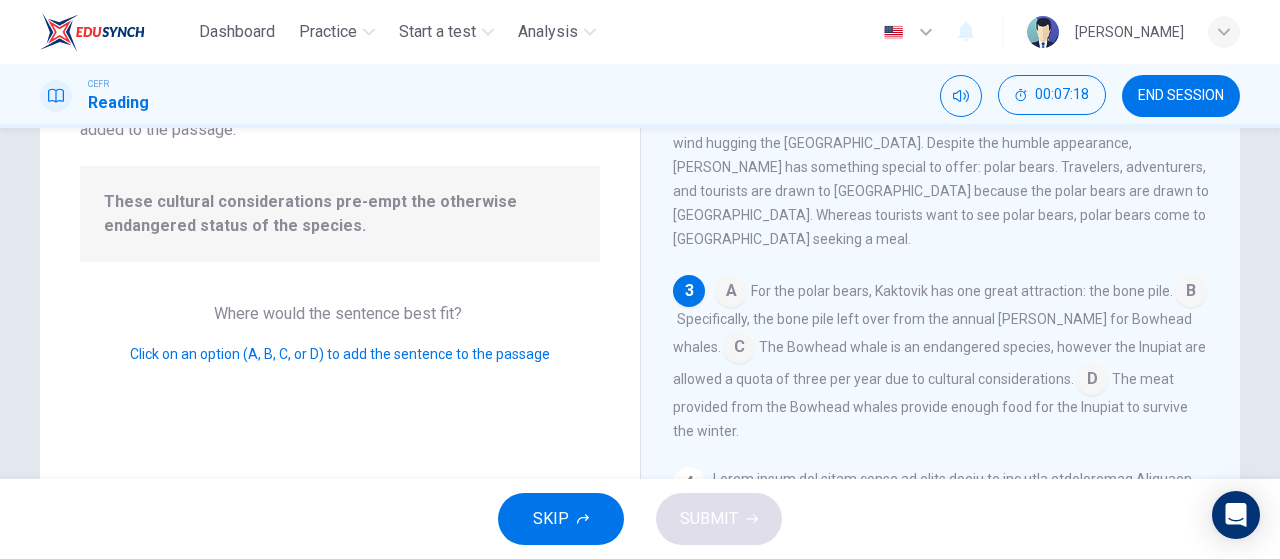 click at bounding box center [1191, 293] 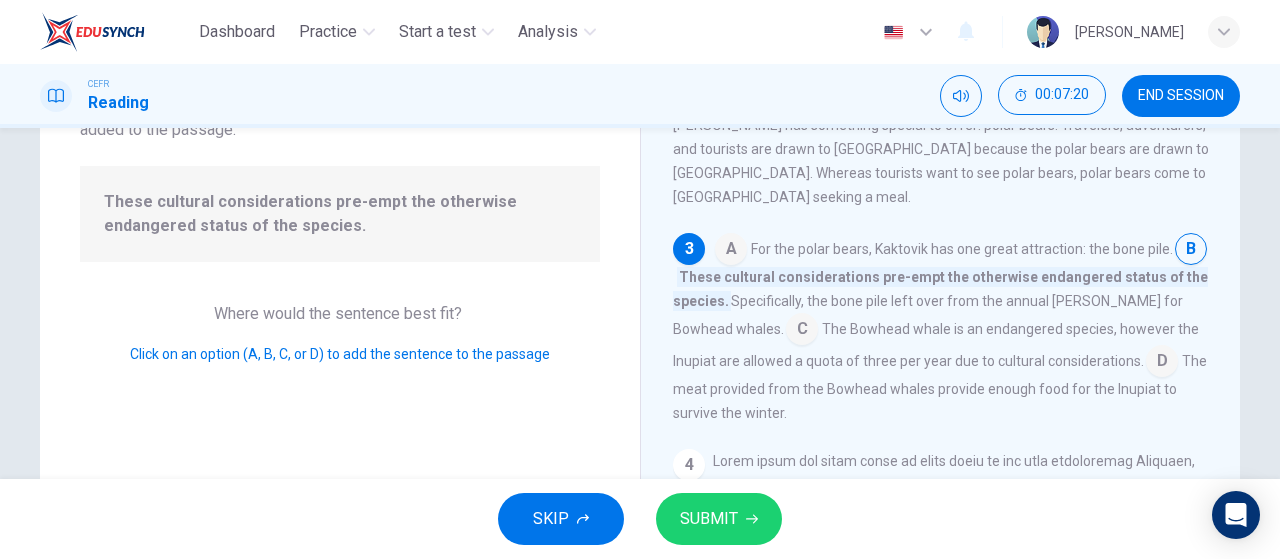 scroll, scrollTop: 480, scrollLeft: 0, axis: vertical 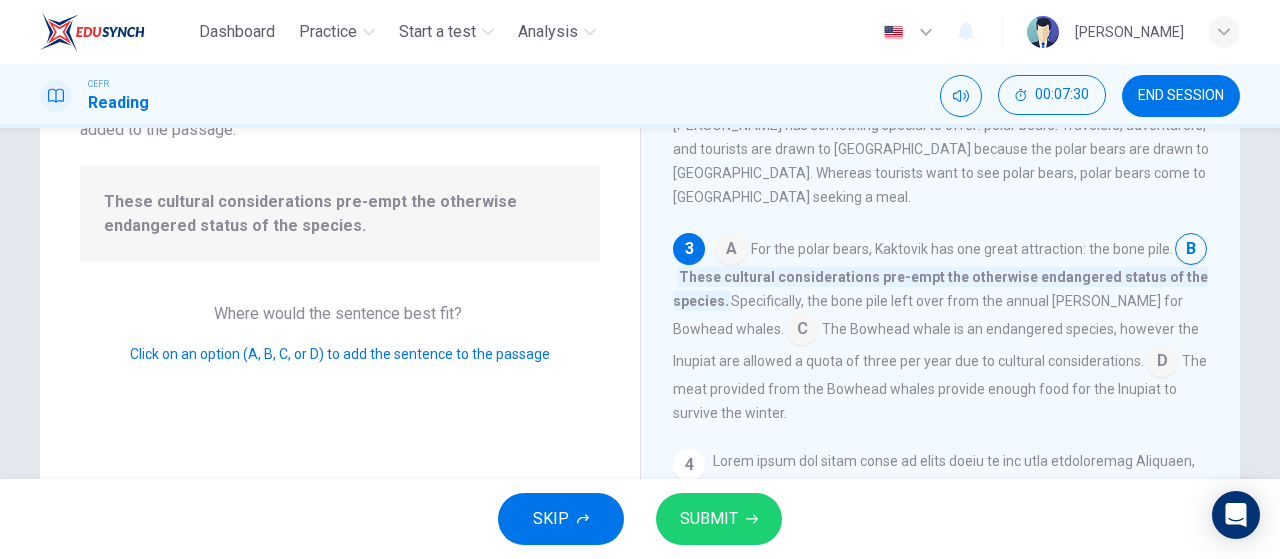 click at bounding box center (1162, 363) 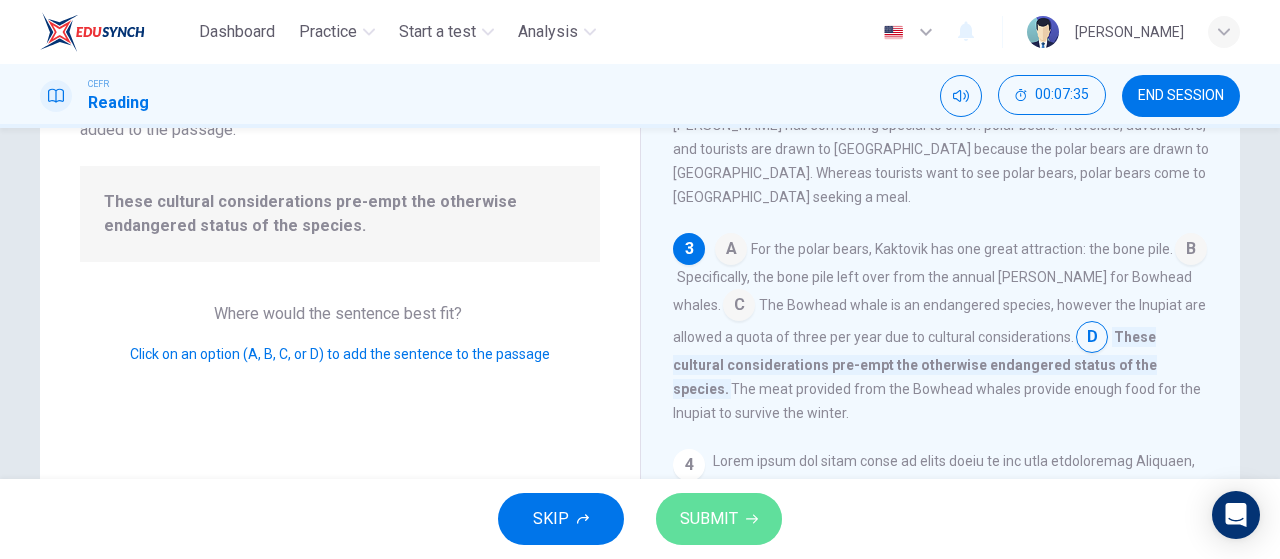 click on "SUBMIT" at bounding box center [709, 519] 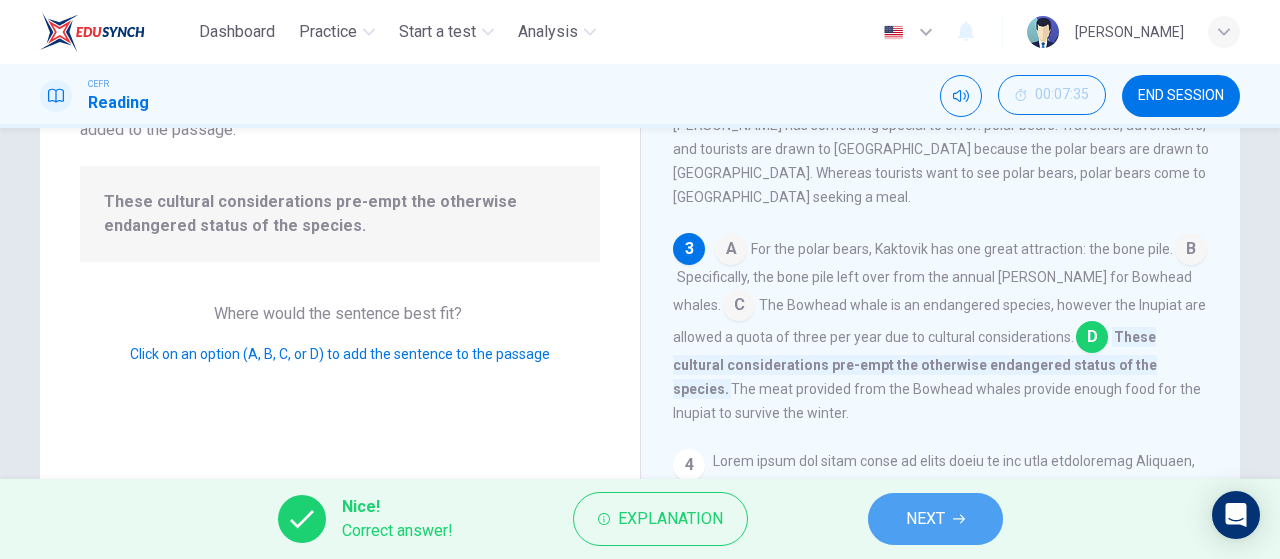 click on "NEXT" at bounding box center [935, 519] 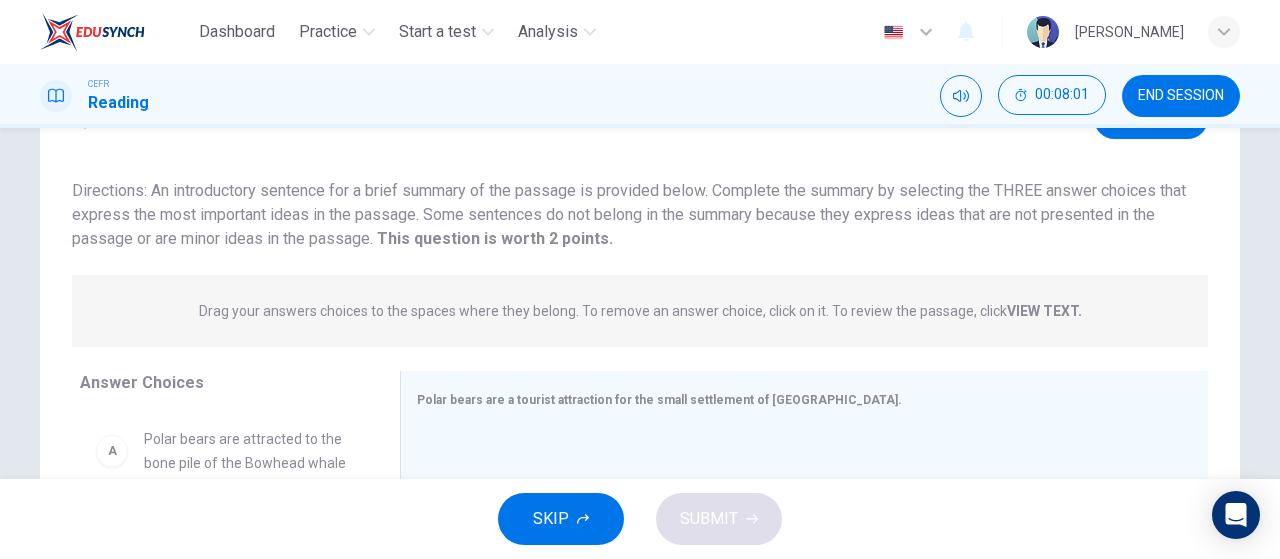 scroll, scrollTop: 104, scrollLeft: 0, axis: vertical 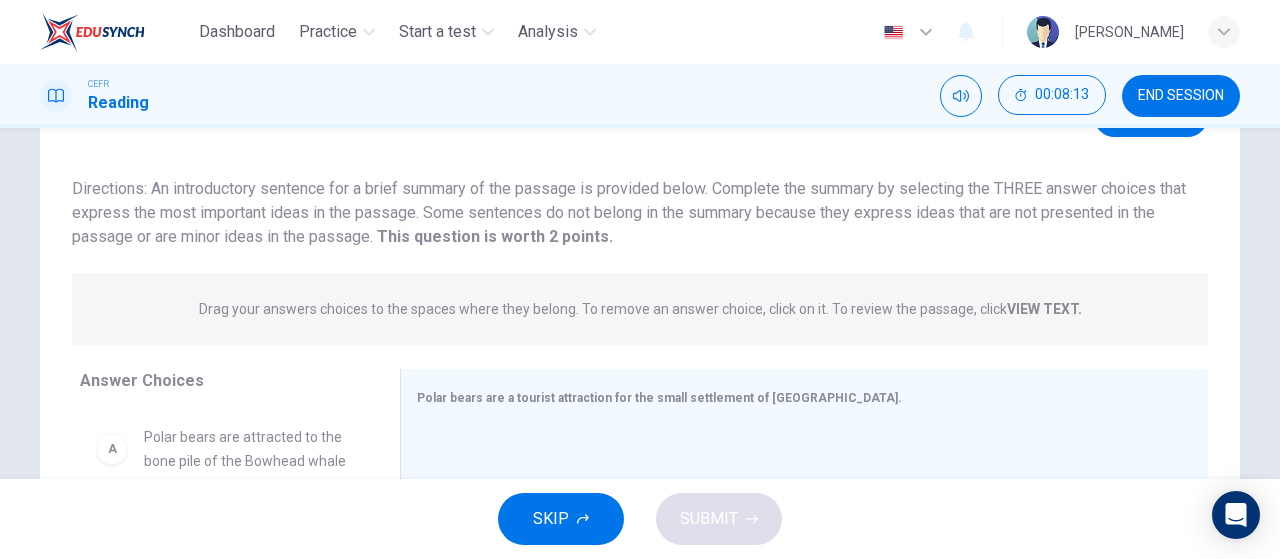 drag, startPoint x: 771, startPoint y: 199, endPoint x: 874, endPoint y: 245, distance: 112.805145 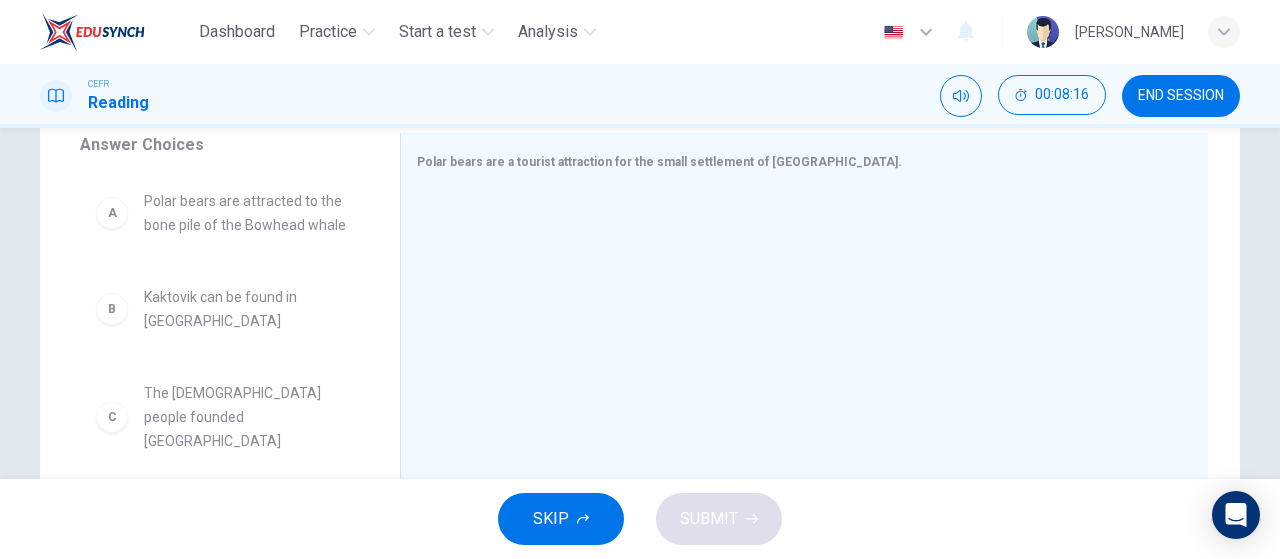 scroll, scrollTop: 343, scrollLeft: 0, axis: vertical 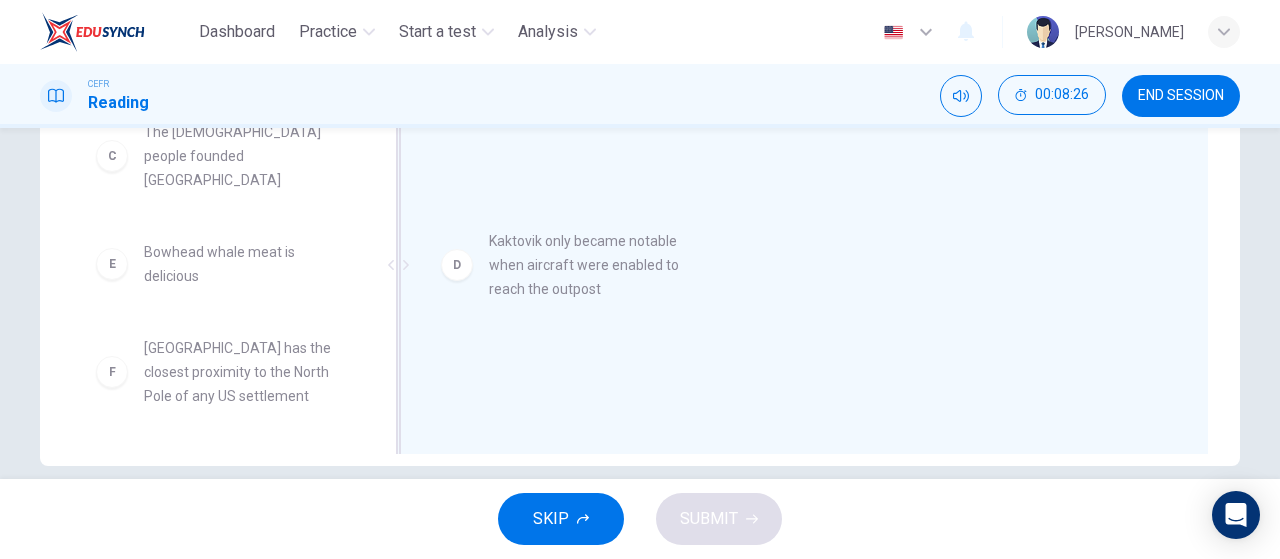 drag, startPoint x: 202, startPoint y: 255, endPoint x: 638, endPoint y: 285, distance: 437.03088 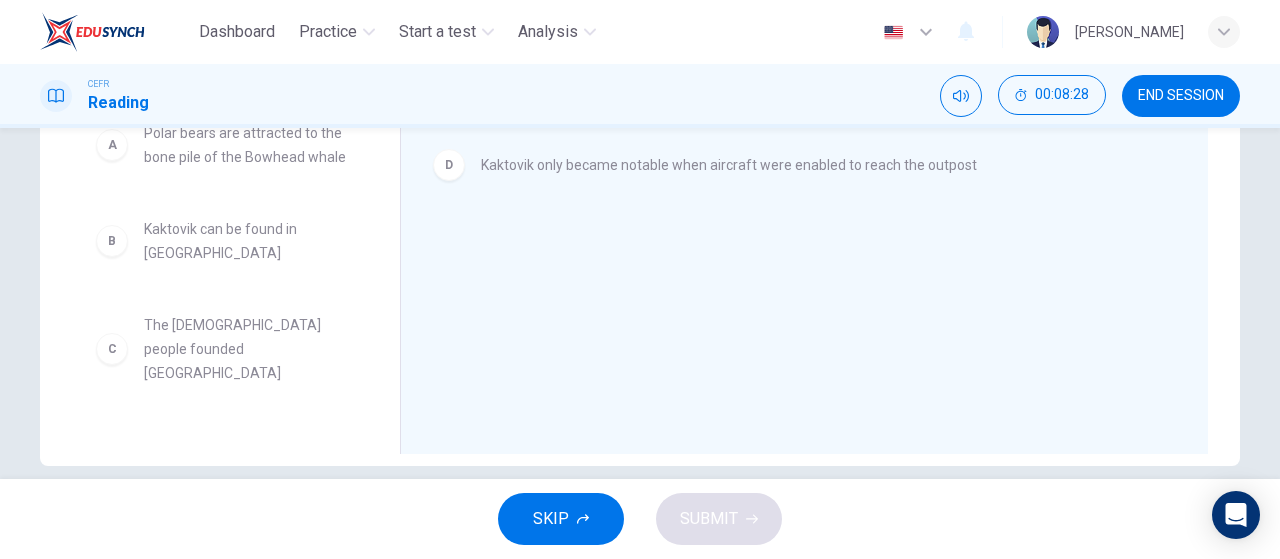 scroll, scrollTop: 0, scrollLeft: 0, axis: both 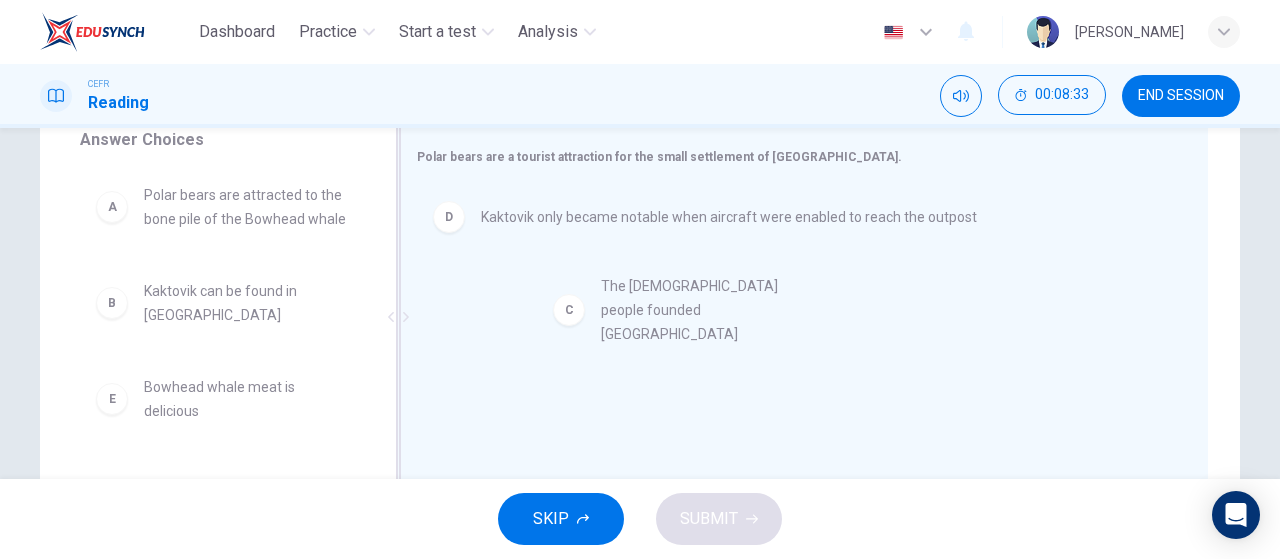 drag, startPoint x: 259, startPoint y: 411, endPoint x: 764, endPoint y: 295, distance: 518.15155 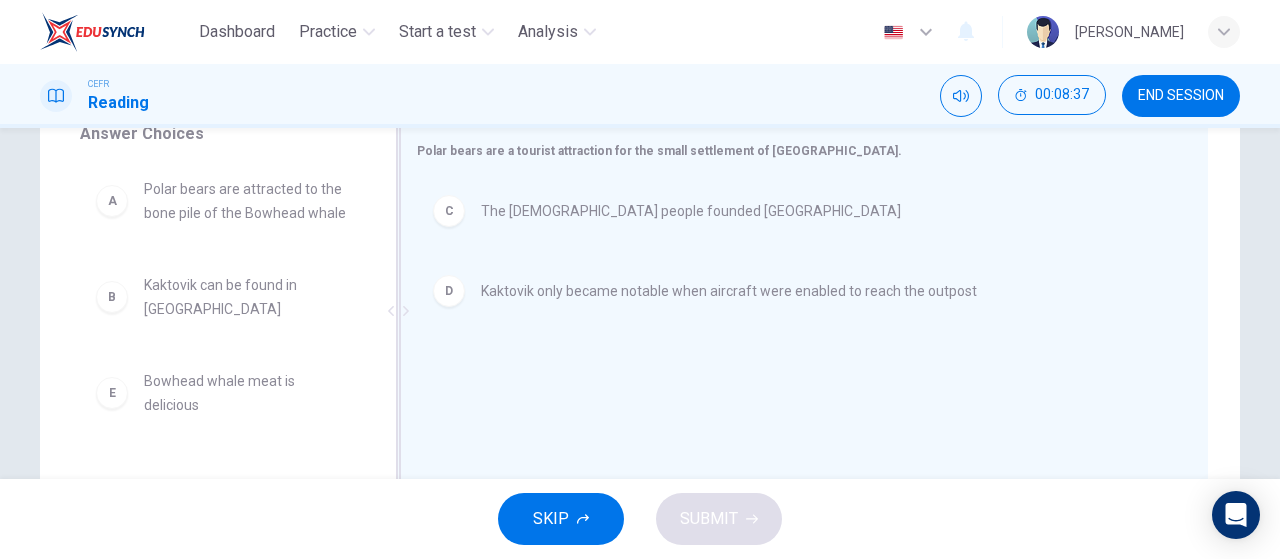 scroll, scrollTop: 354, scrollLeft: 0, axis: vertical 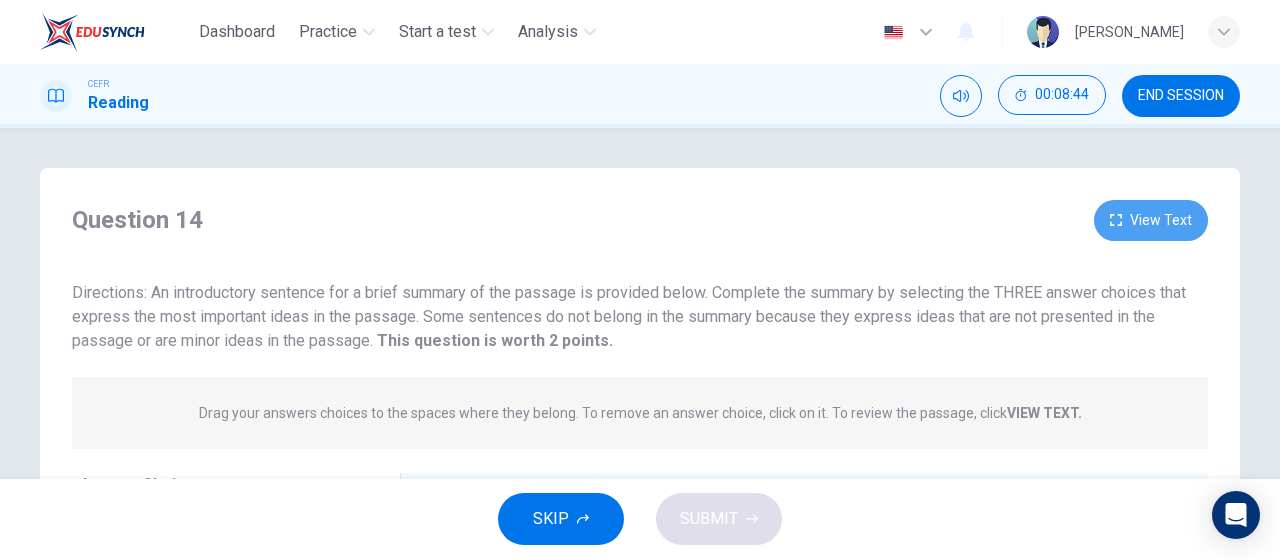 click on "View Text" at bounding box center (1151, 220) 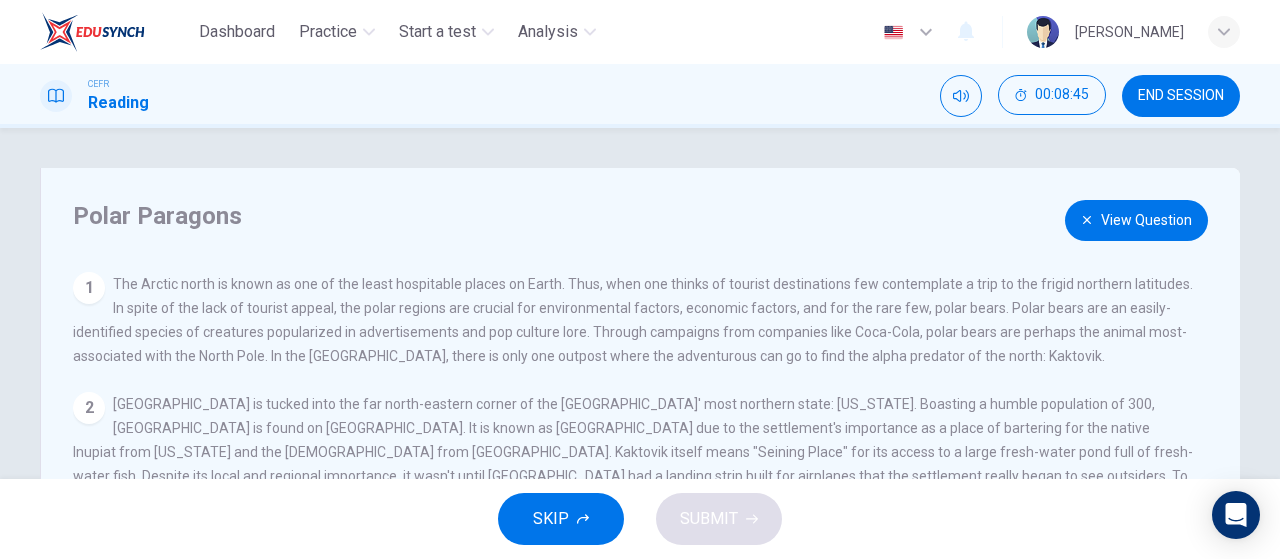 scroll, scrollTop: 97, scrollLeft: 0, axis: vertical 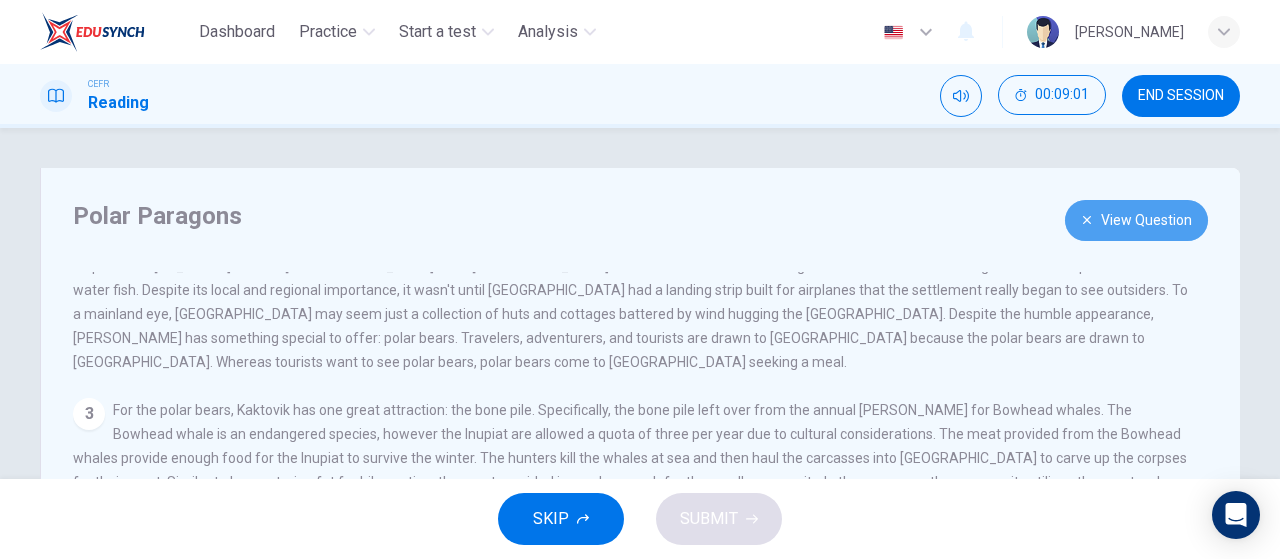 click on "View Question" at bounding box center [1136, 220] 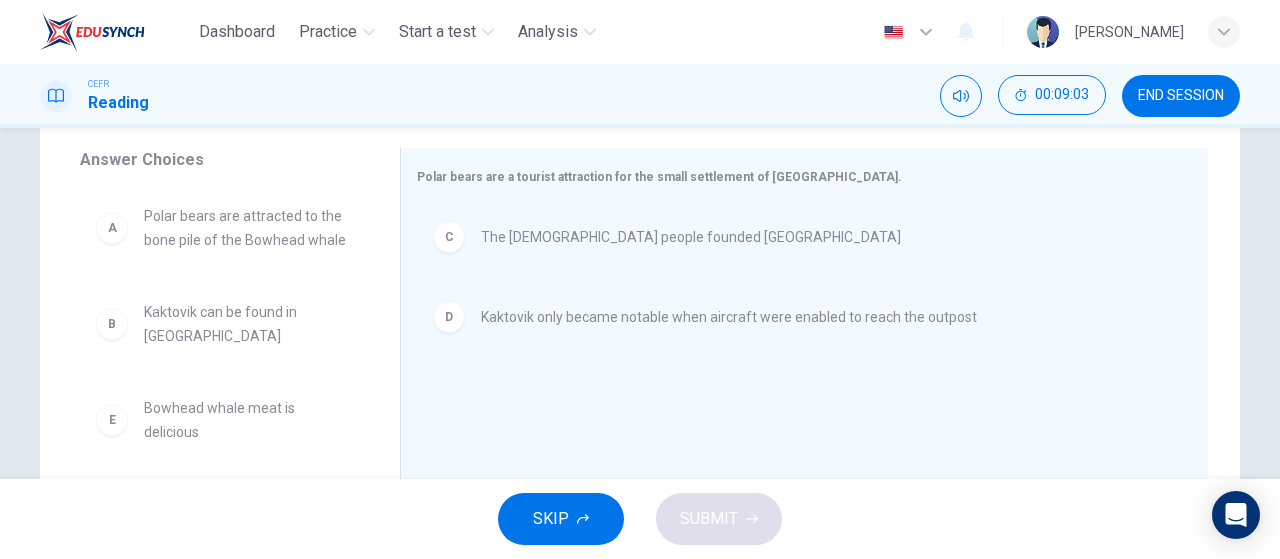 scroll, scrollTop: 326, scrollLeft: 0, axis: vertical 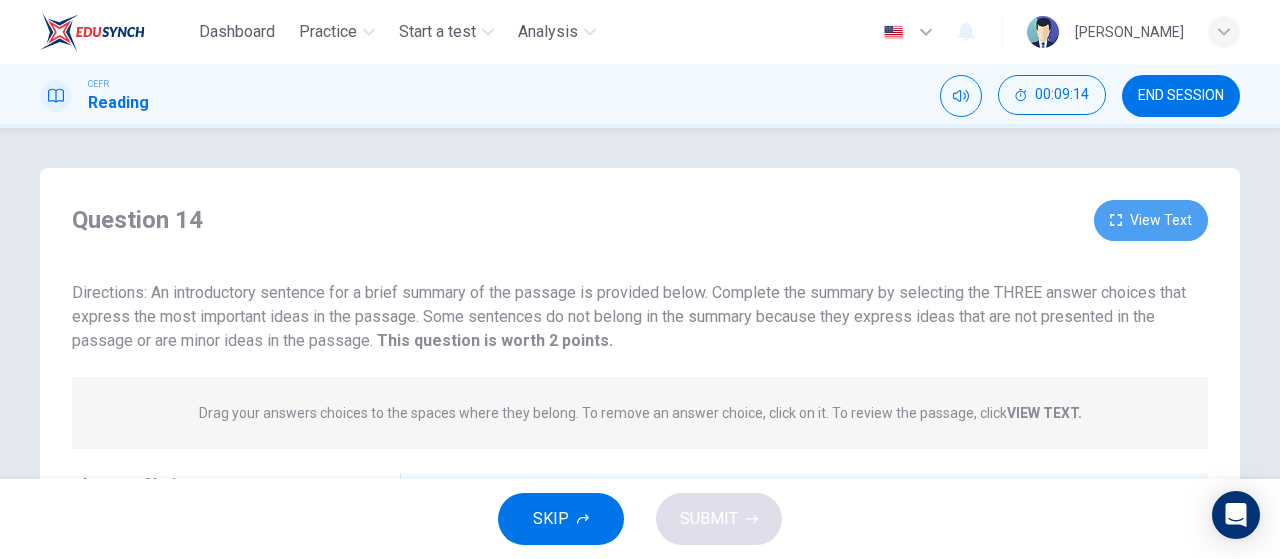 click on "View Text" at bounding box center [1151, 220] 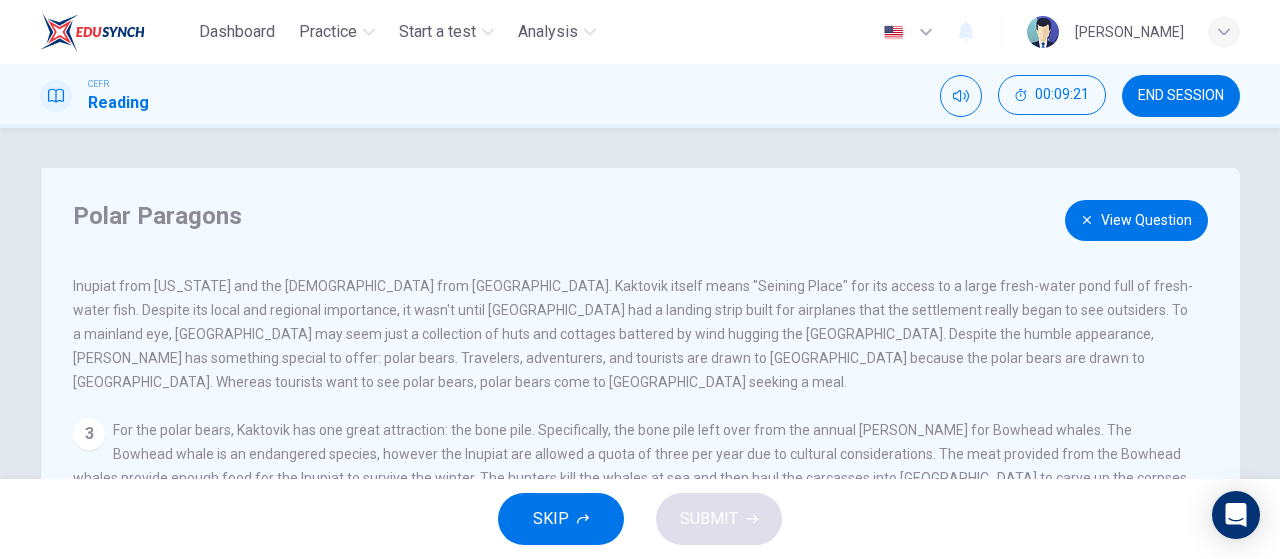 scroll, scrollTop: 186, scrollLeft: 0, axis: vertical 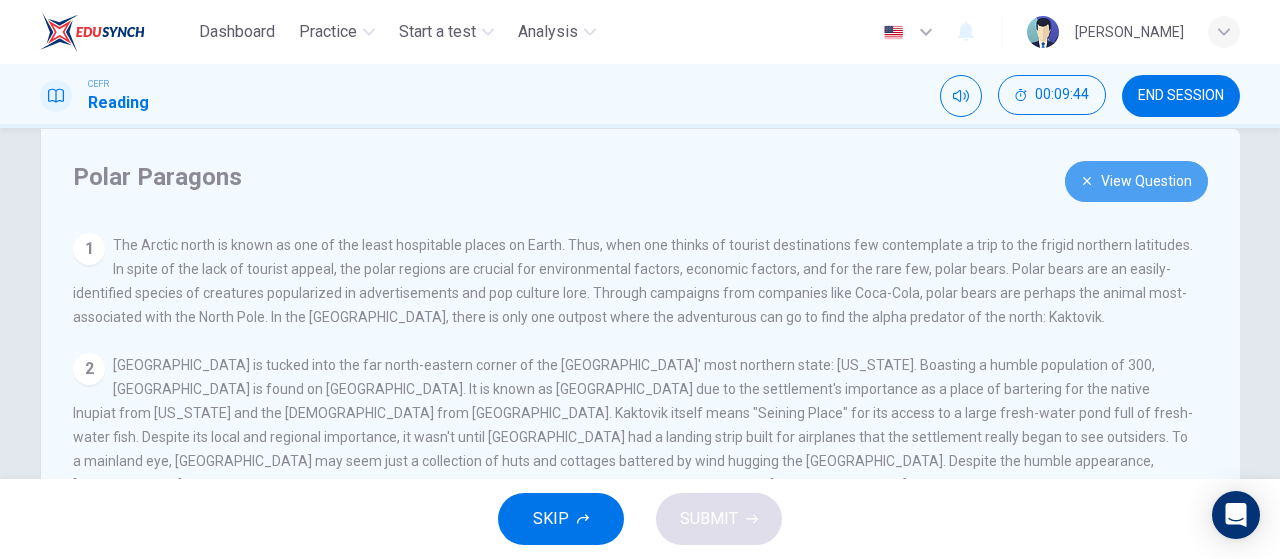 click on "View Question" at bounding box center (1136, 181) 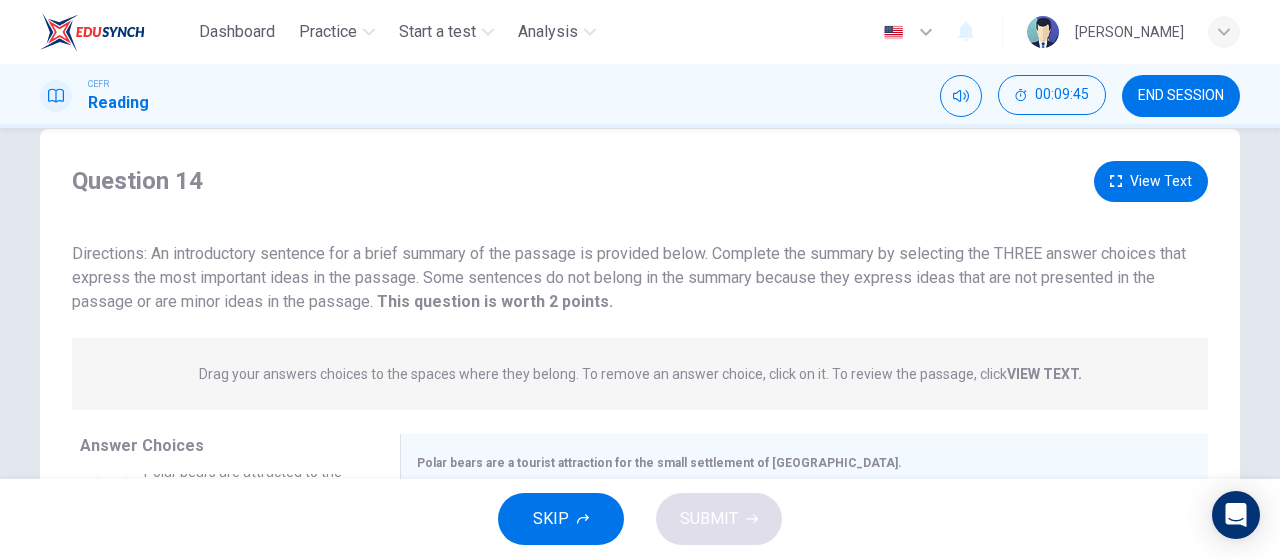 scroll, scrollTop: 424, scrollLeft: 0, axis: vertical 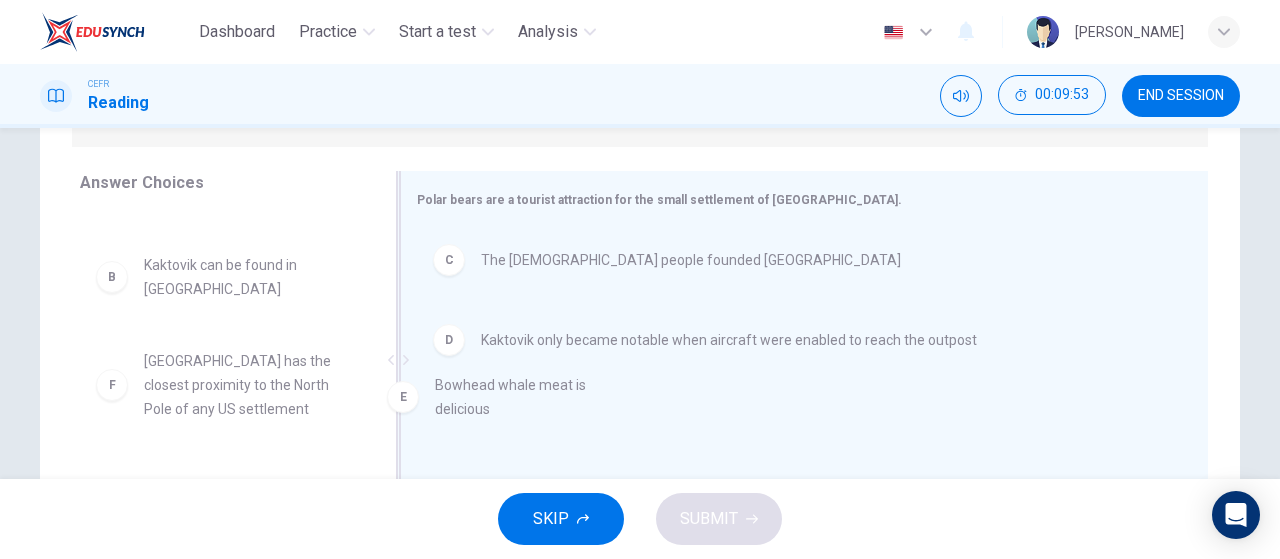 drag, startPoint x: 250, startPoint y: 369, endPoint x: 660, endPoint y: 405, distance: 411.57745 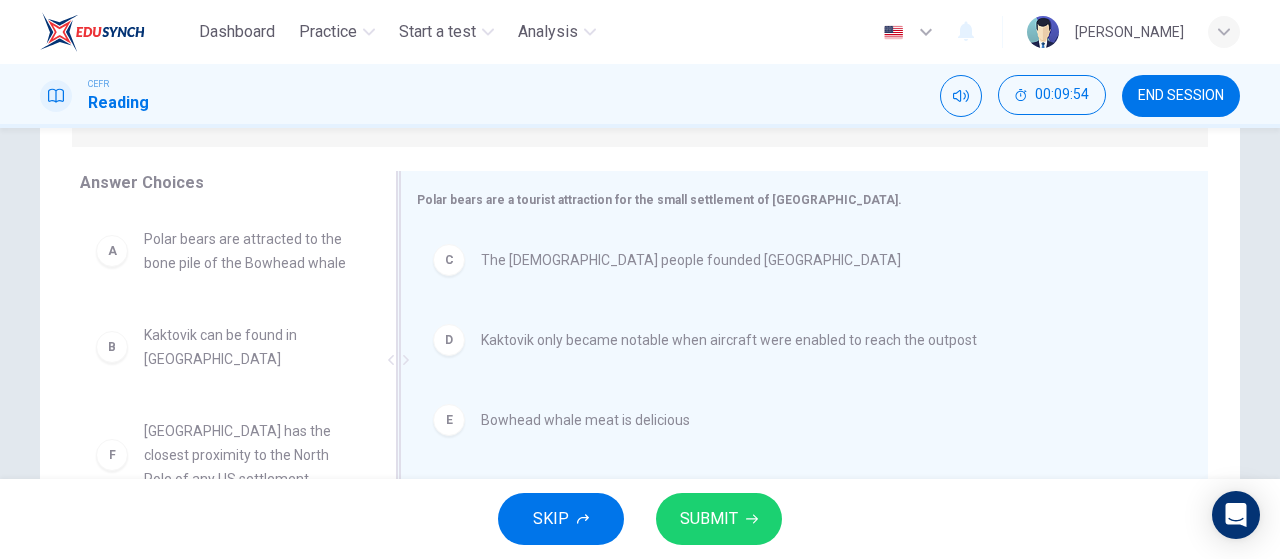 scroll, scrollTop: 0, scrollLeft: 0, axis: both 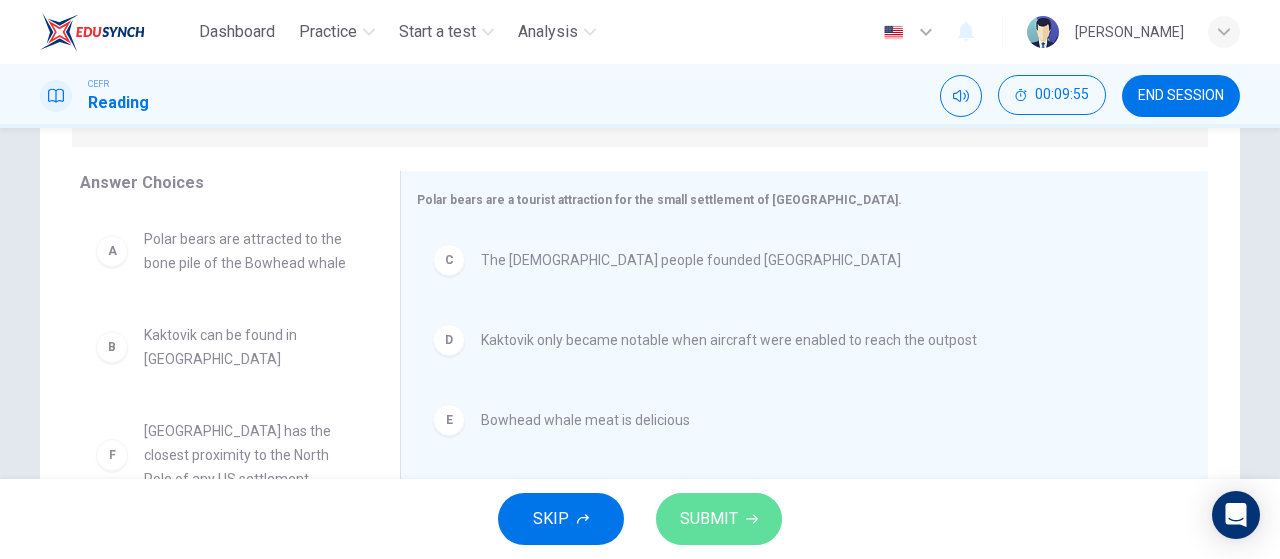 click on "SUBMIT" at bounding box center (709, 519) 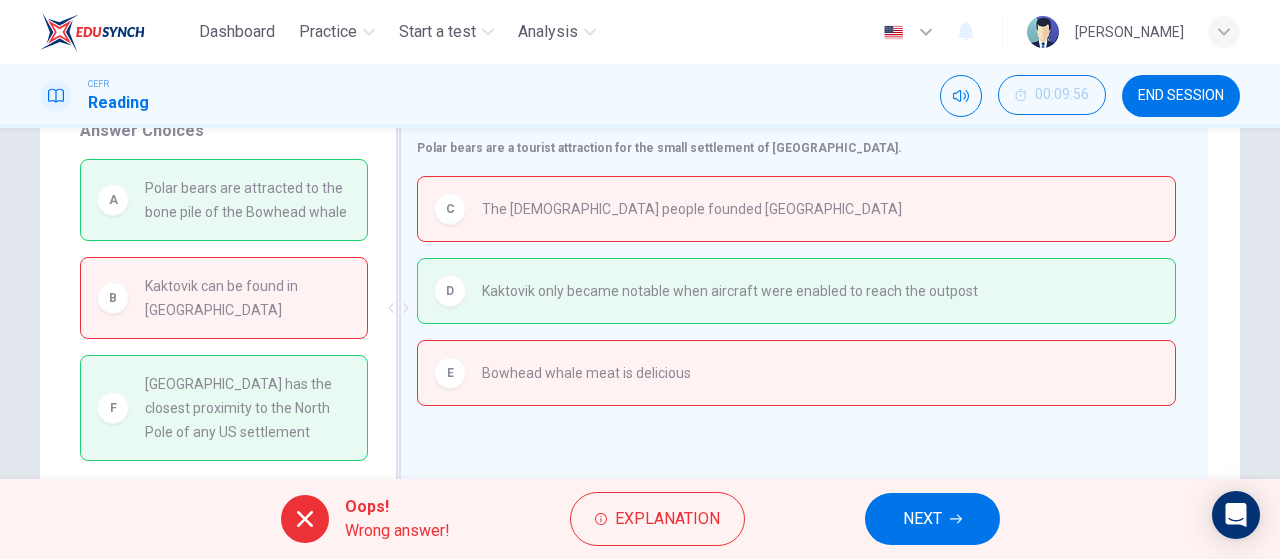 scroll, scrollTop: 350, scrollLeft: 0, axis: vertical 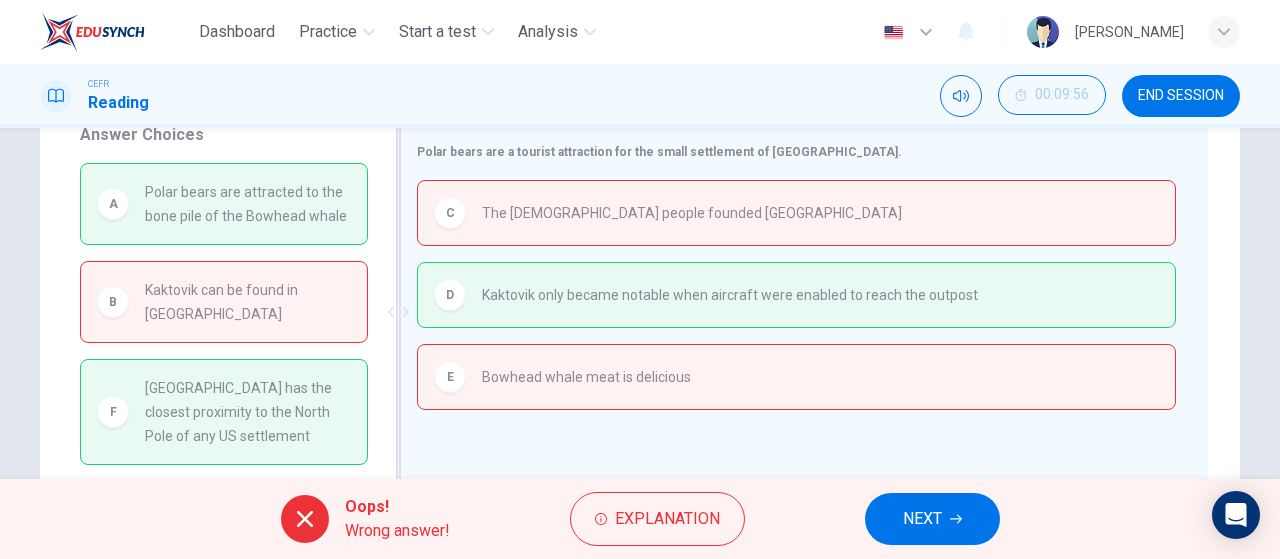 click on "D Kaktovik only became notable when aircraft were enabled to reach the outpost" at bounding box center (796, 295) 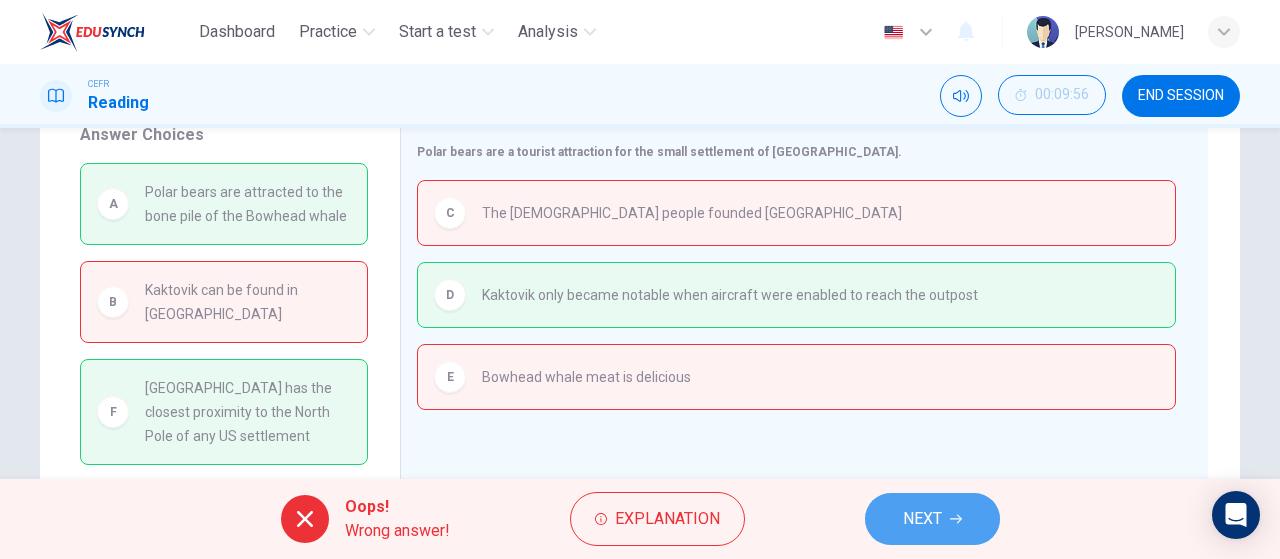 click 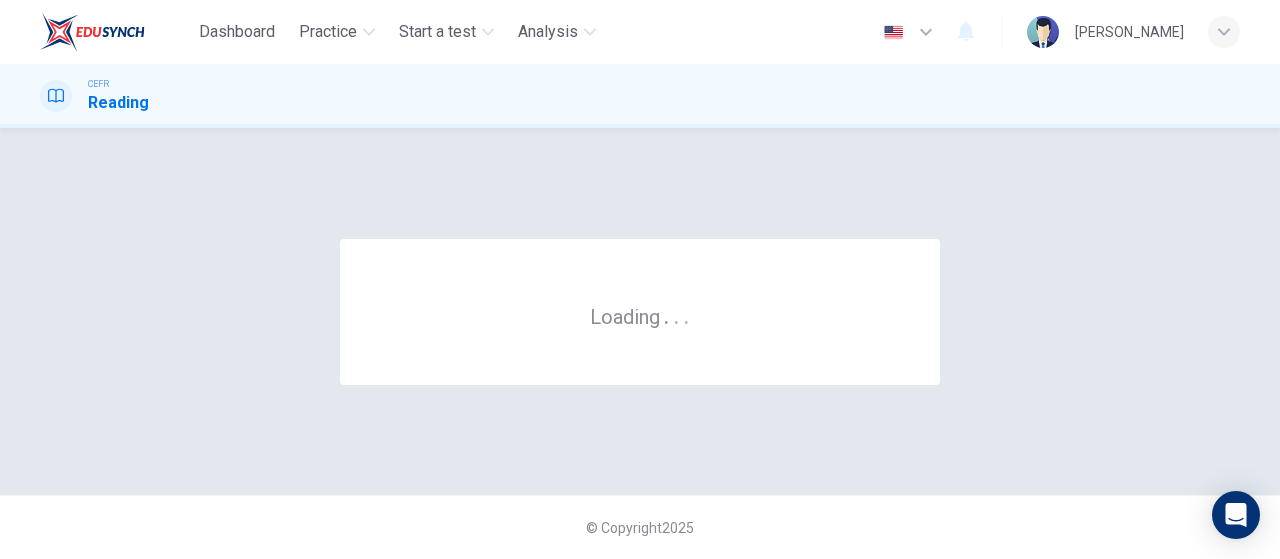 scroll, scrollTop: 0, scrollLeft: 0, axis: both 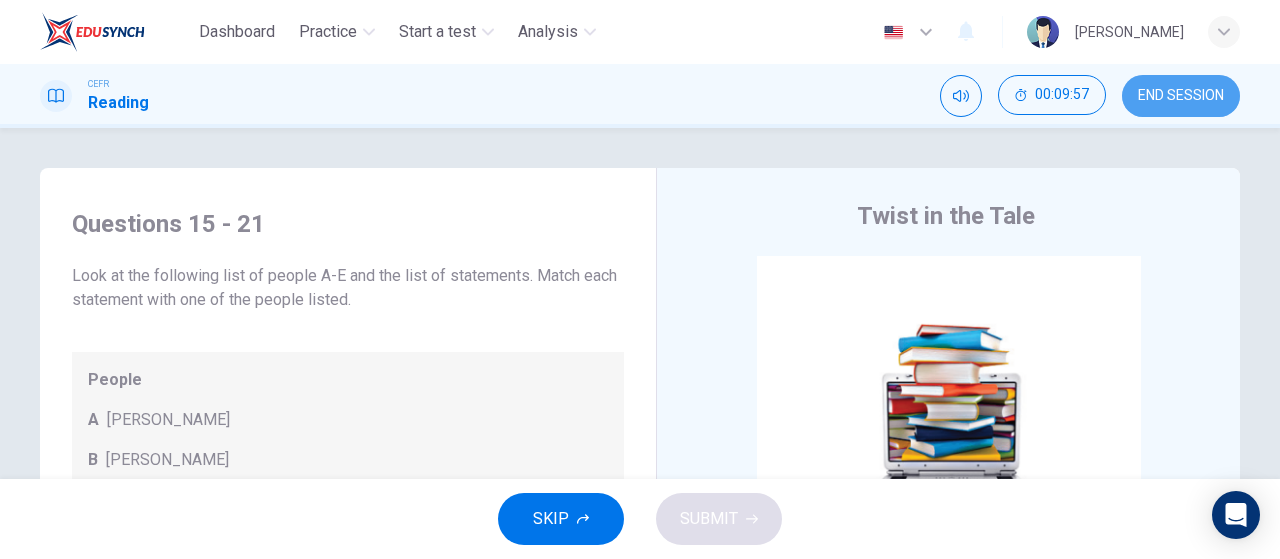 click on "END SESSION" at bounding box center [1181, 96] 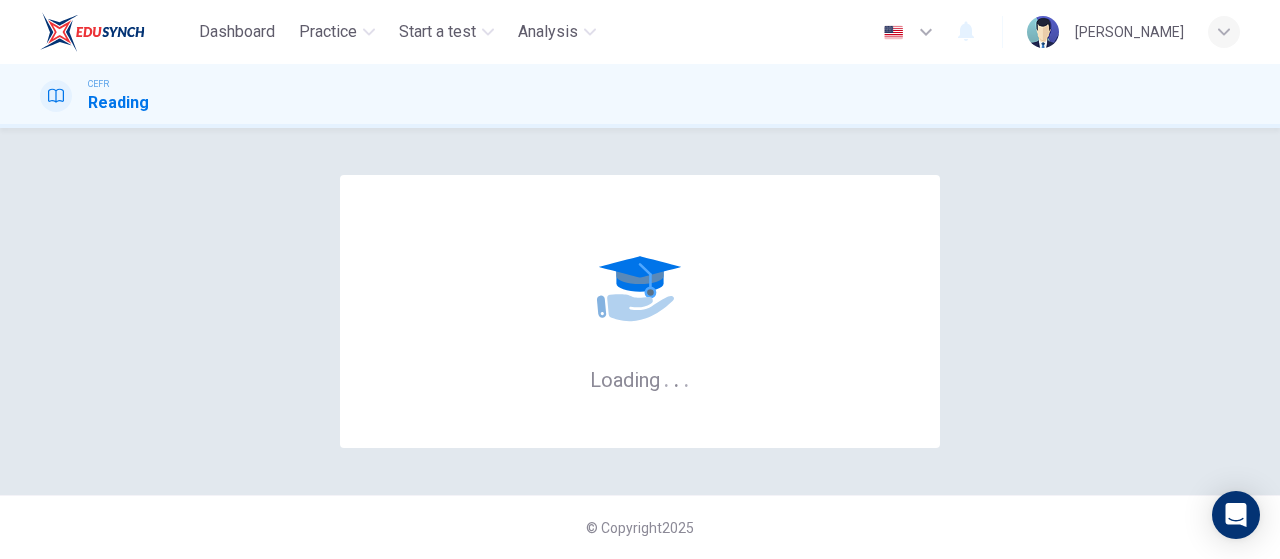 scroll, scrollTop: 0, scrollLeft: 0, axis: both 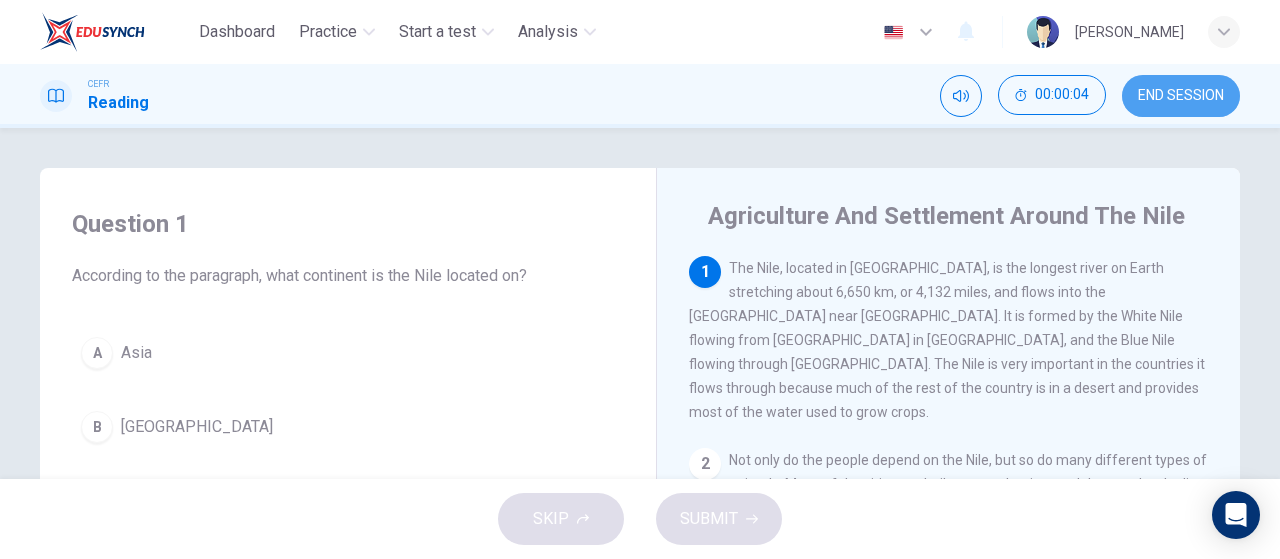 click on "END SESSION" at bounding box center (1181, 96) 